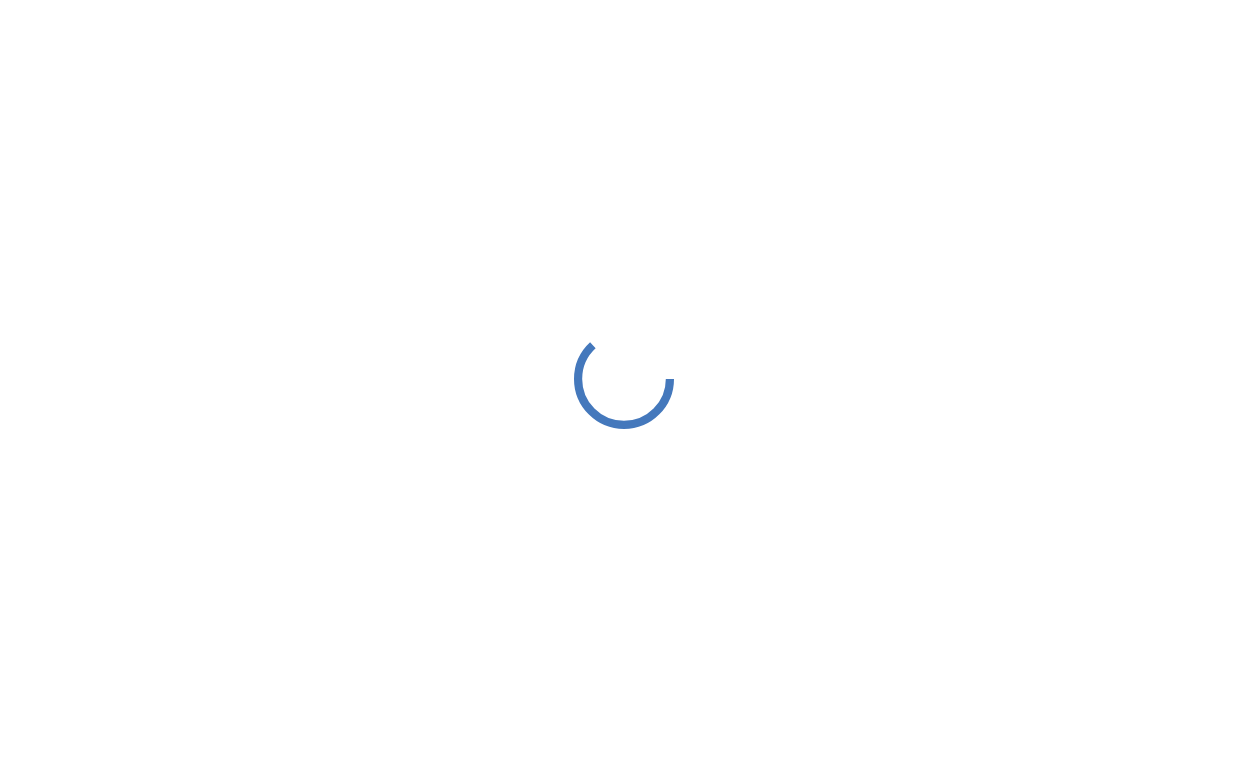 scroll, scrollTop: 0, scrollLeft: 0, axis: both 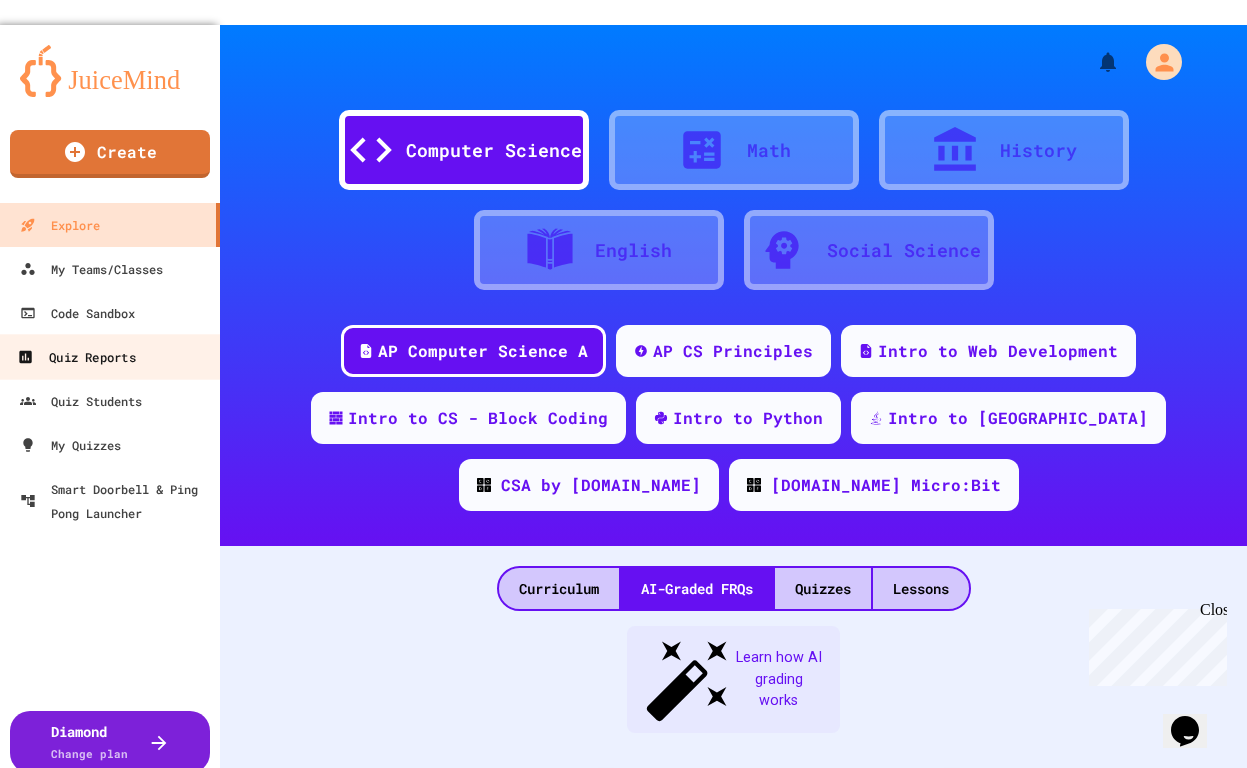 click on "Quiz Reports" at bounding box center [76, 357] 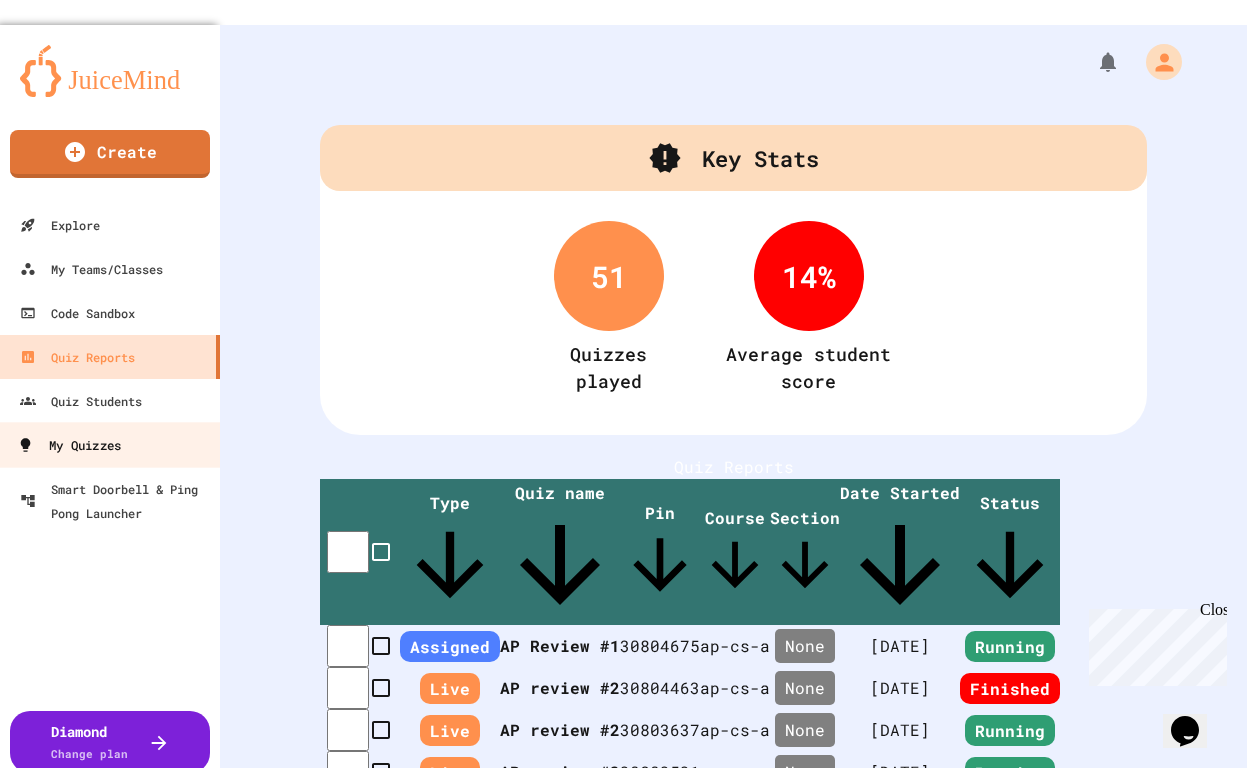click on "My Quizzes" at bounding box center [69, 445] 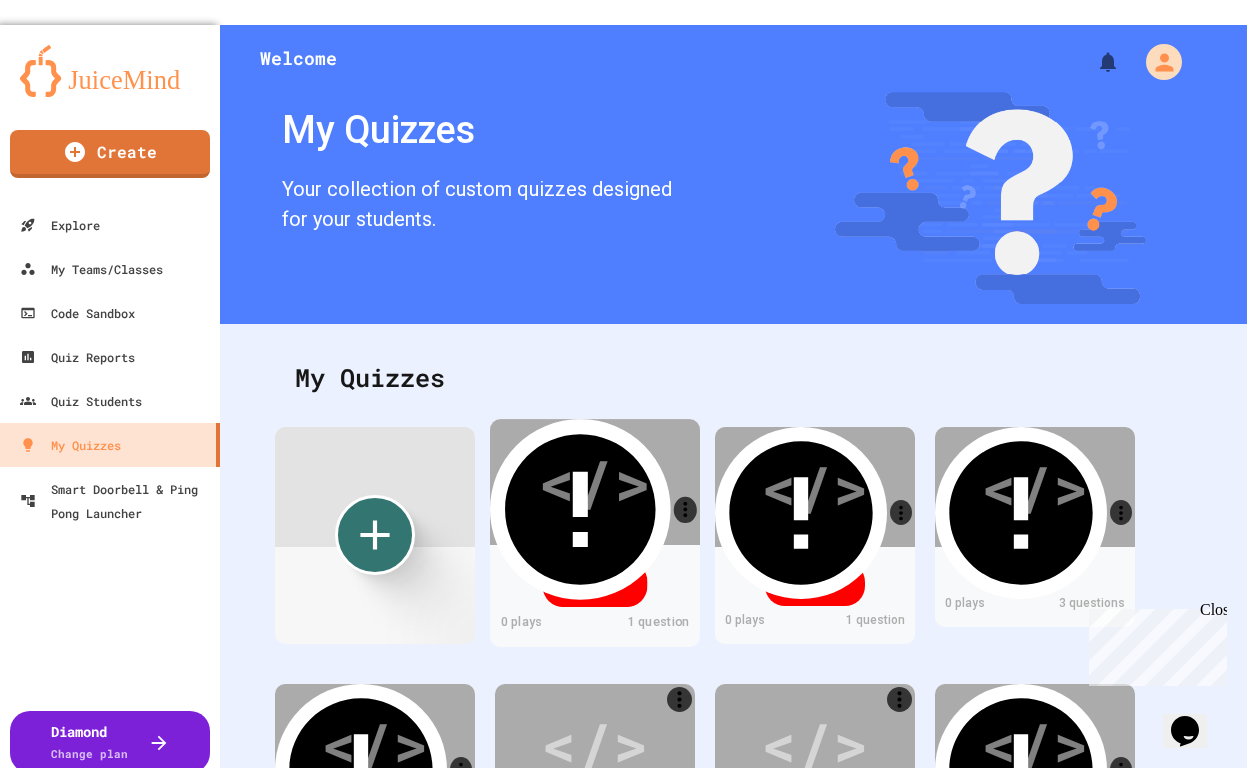 click on "</>" at bounding box center [594, 482] 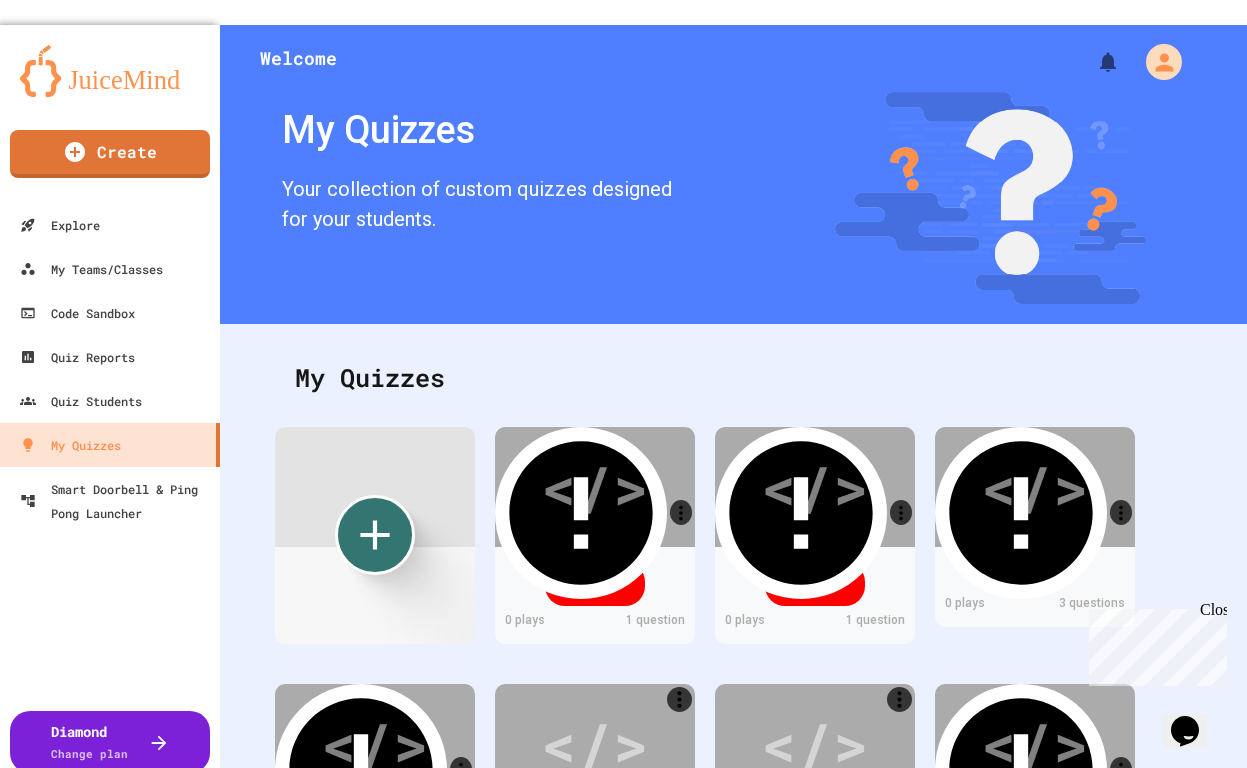 click on "Share" at bounding box center [471, 922] 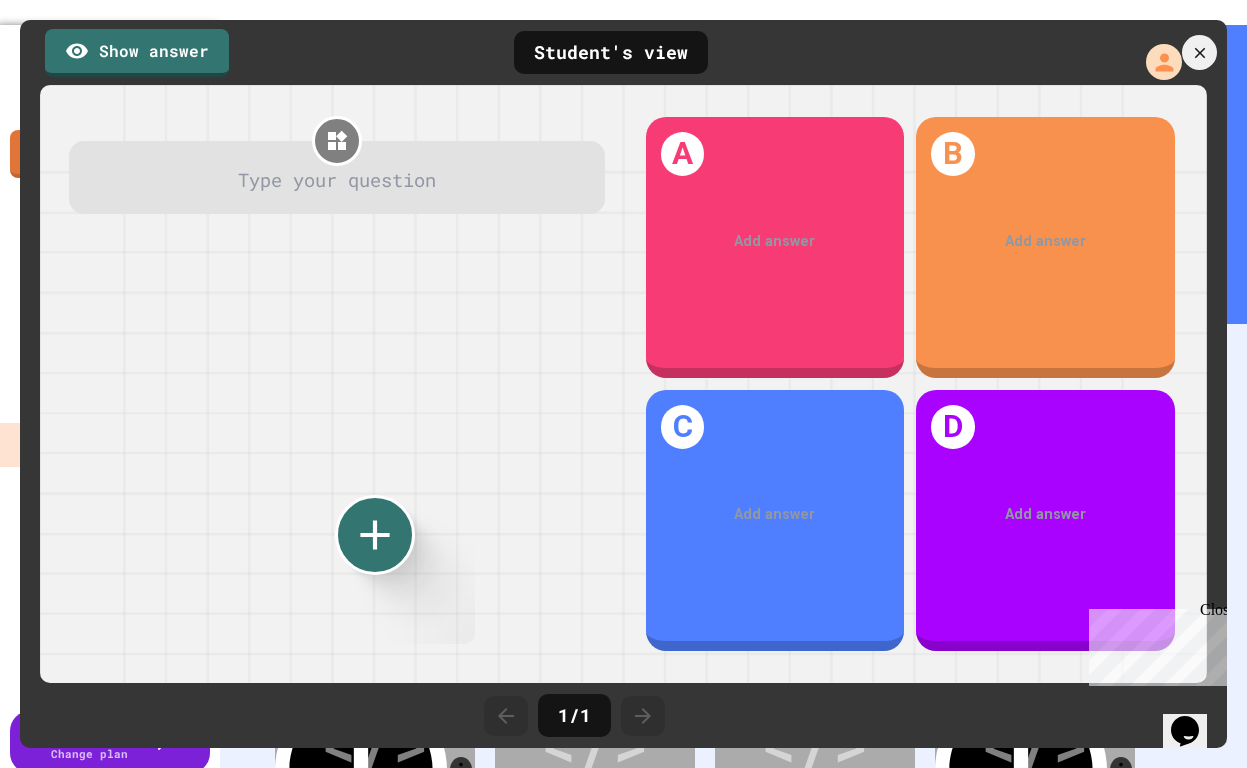 click 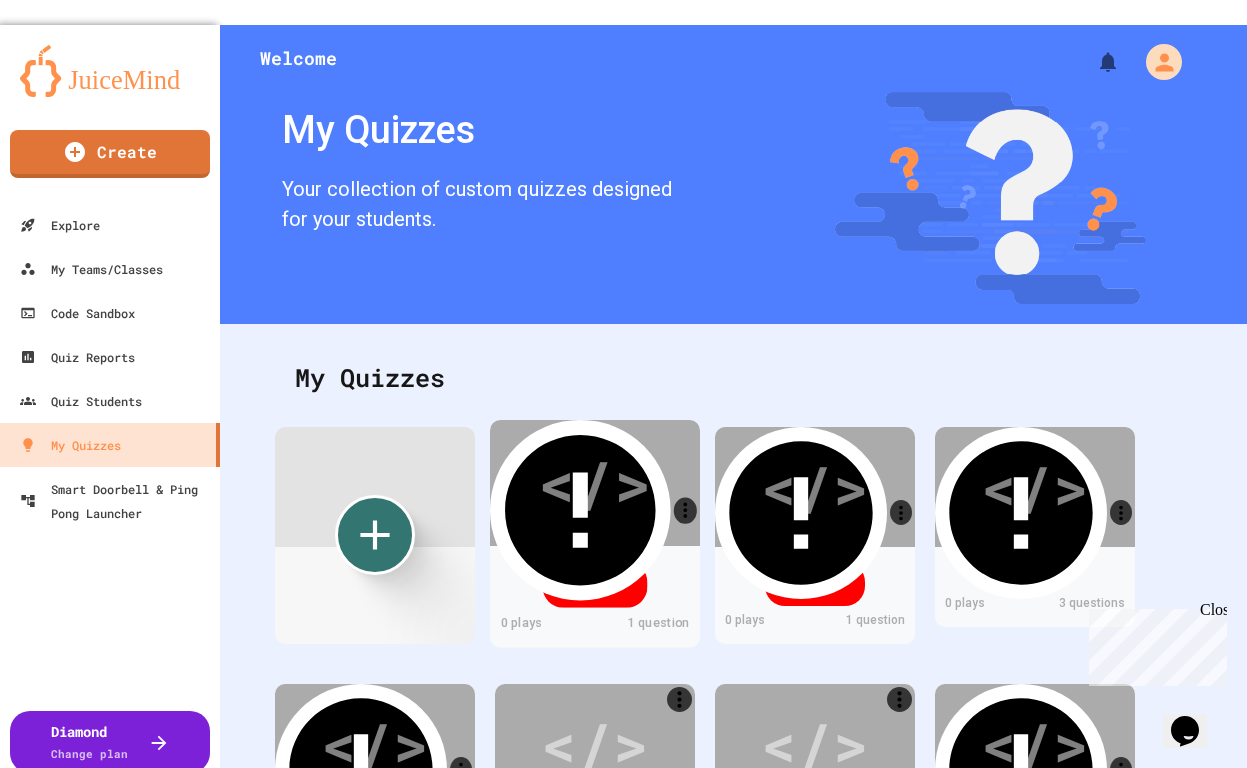 click on "</>" at bounding box center (594, 482) 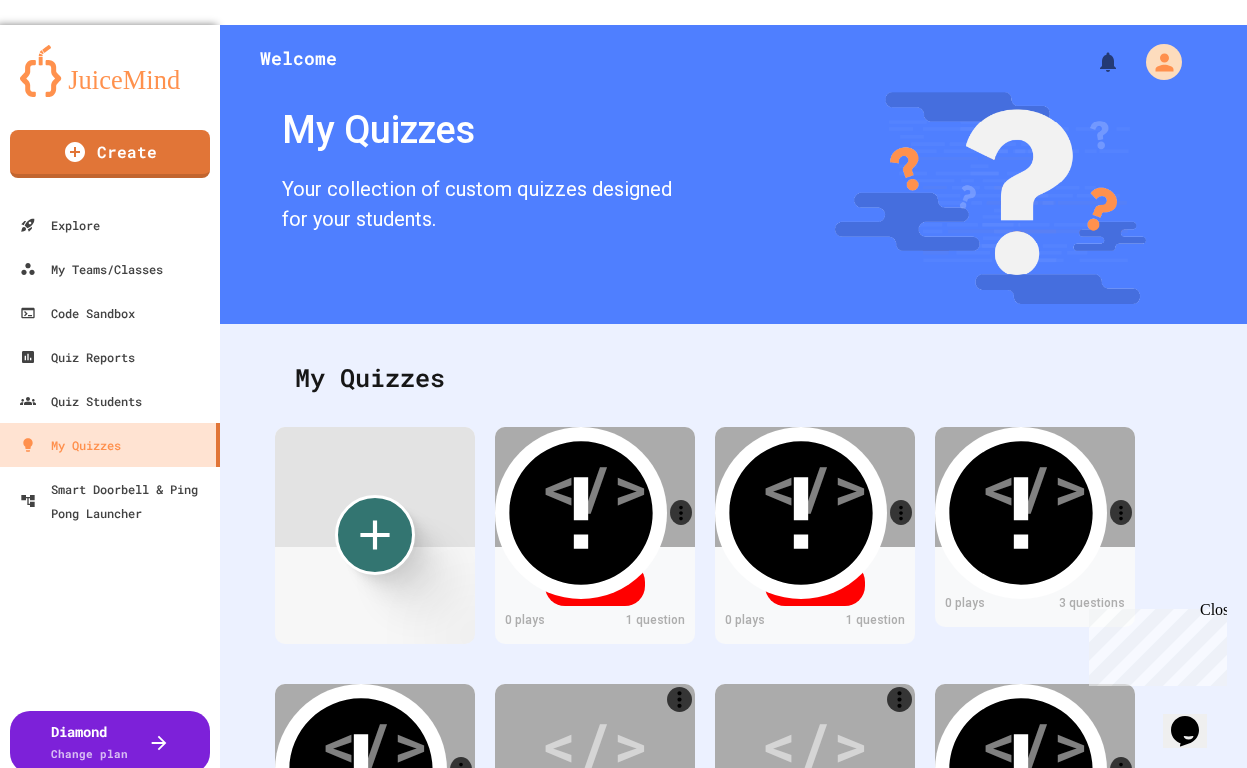 click on "Share" at bounding box center [472, 923] 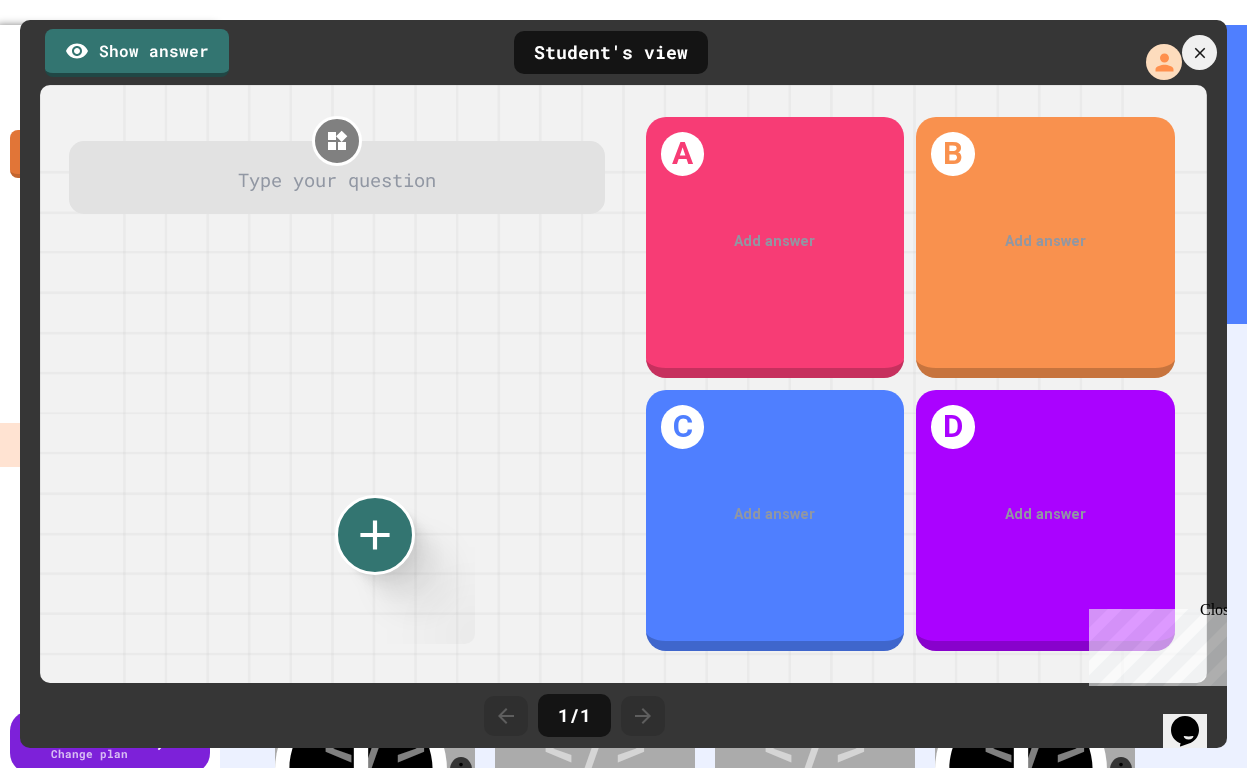 click 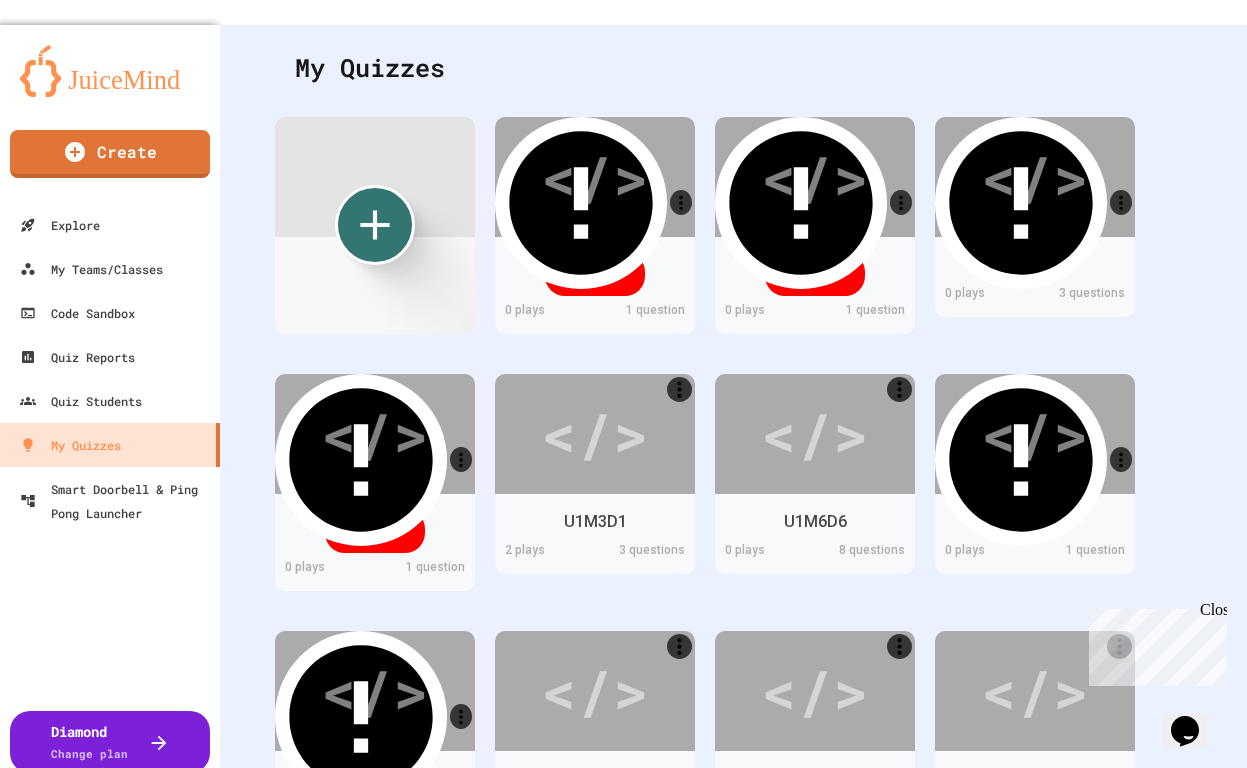 scroll, scrollTop: 0, scrollLeft: 0, axis: both 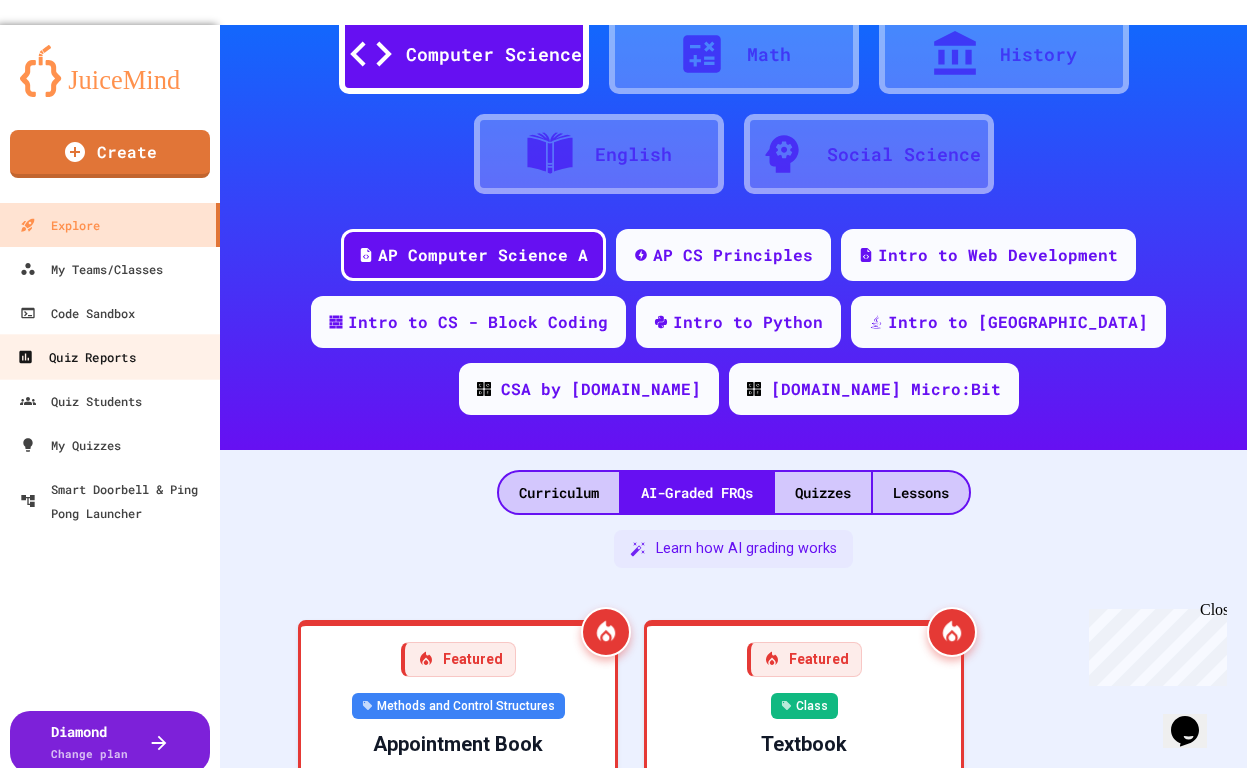 click on "Quiz Reports" at bounding box center (110, 356) 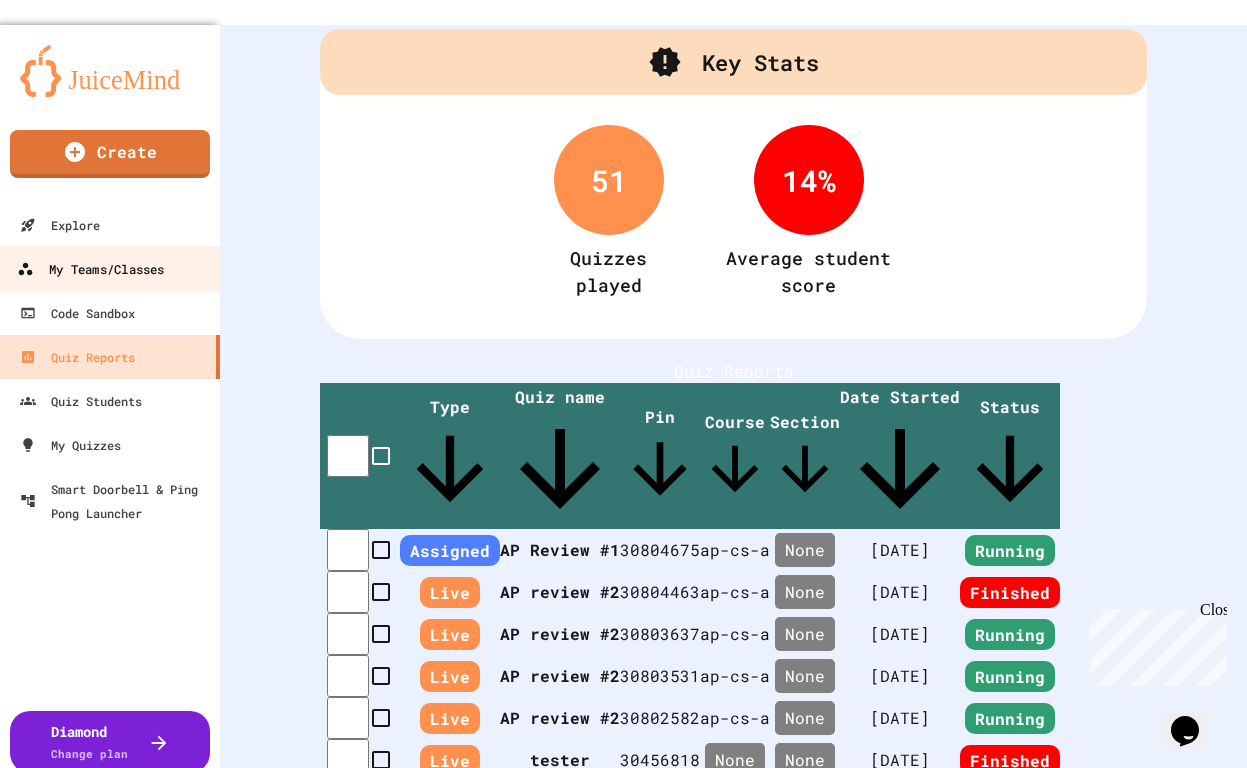 click on "My Teams/Classes" at bounding box center (110, 268) 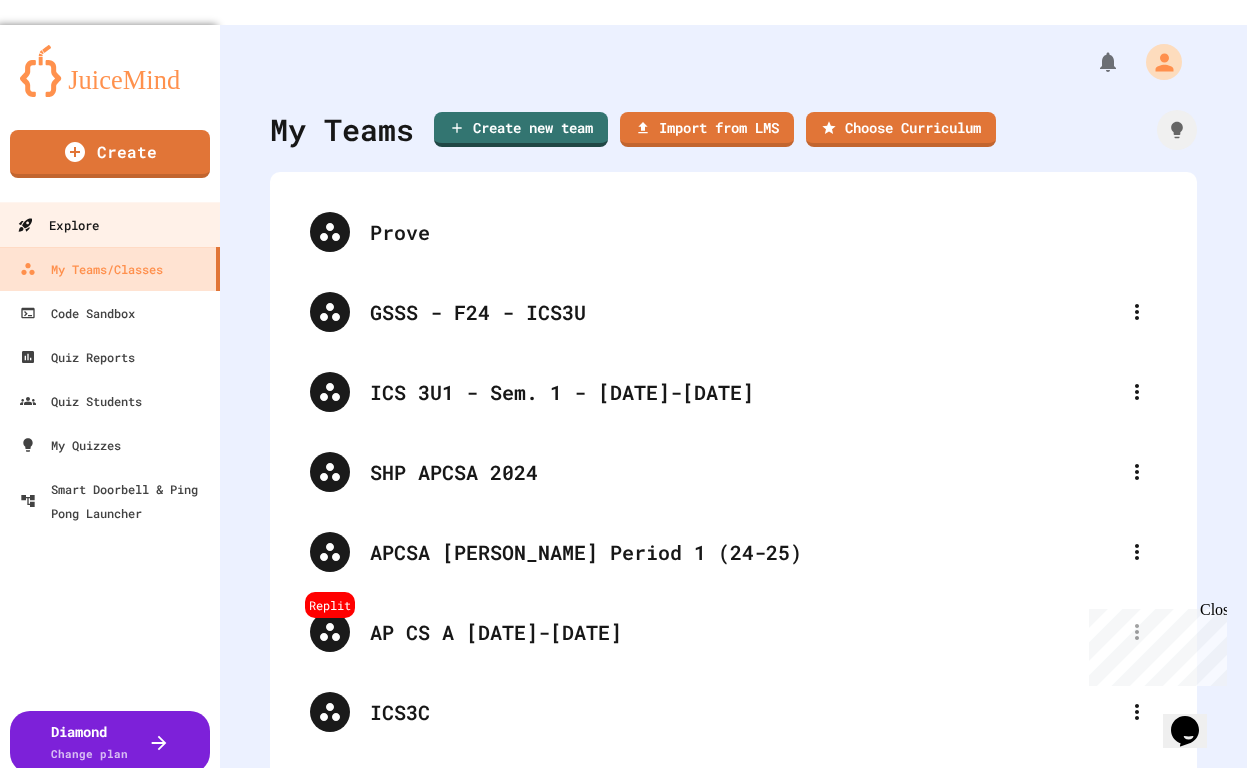 click on "Explore" at bounding box center [110, 224] 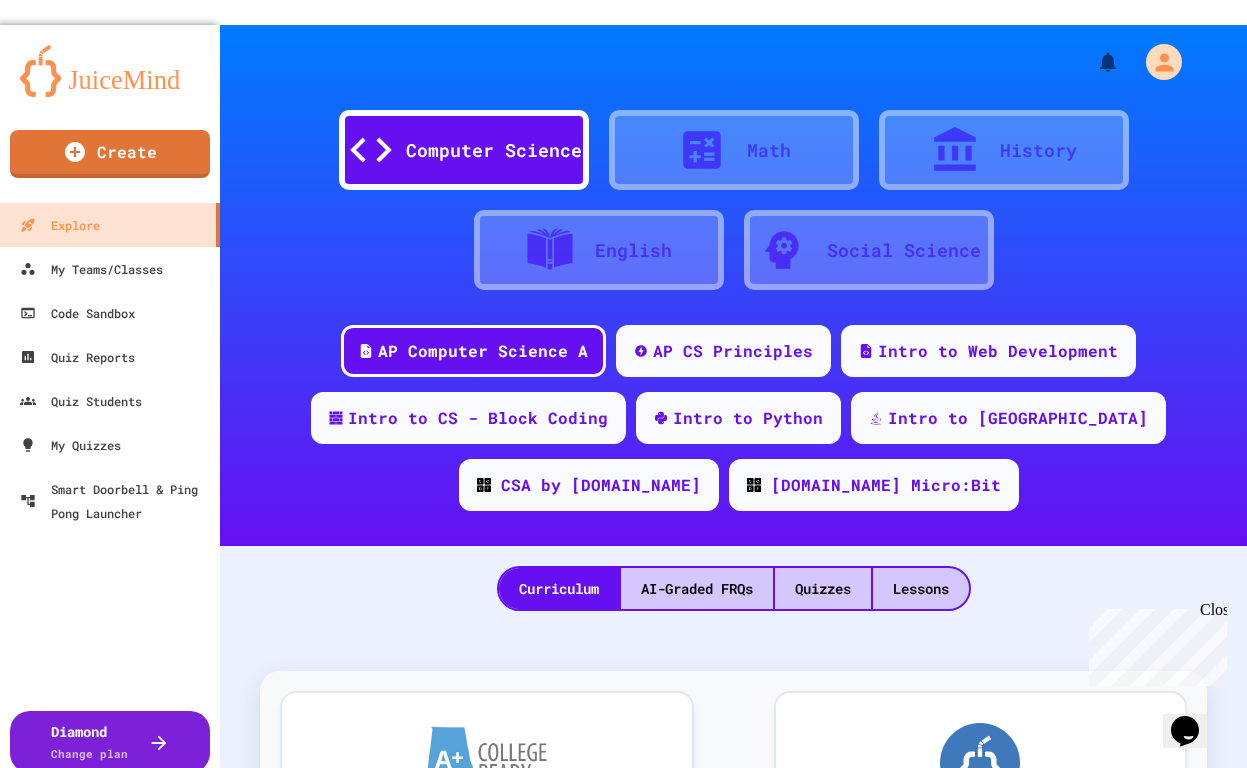 click on "Curriculum AI-Graded FRQs Quizzes Lessons" at bounding box center [734, 588] 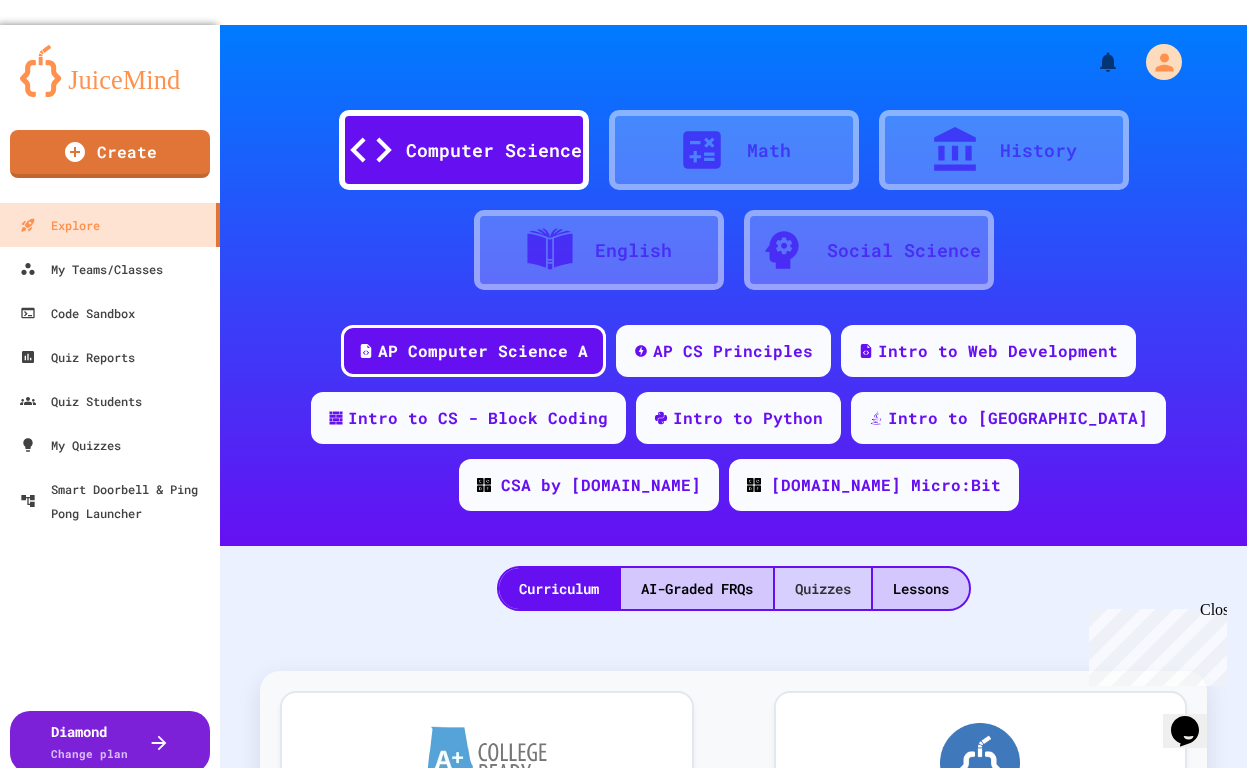 click on "Quizzes" at bounding box center (823, 588) 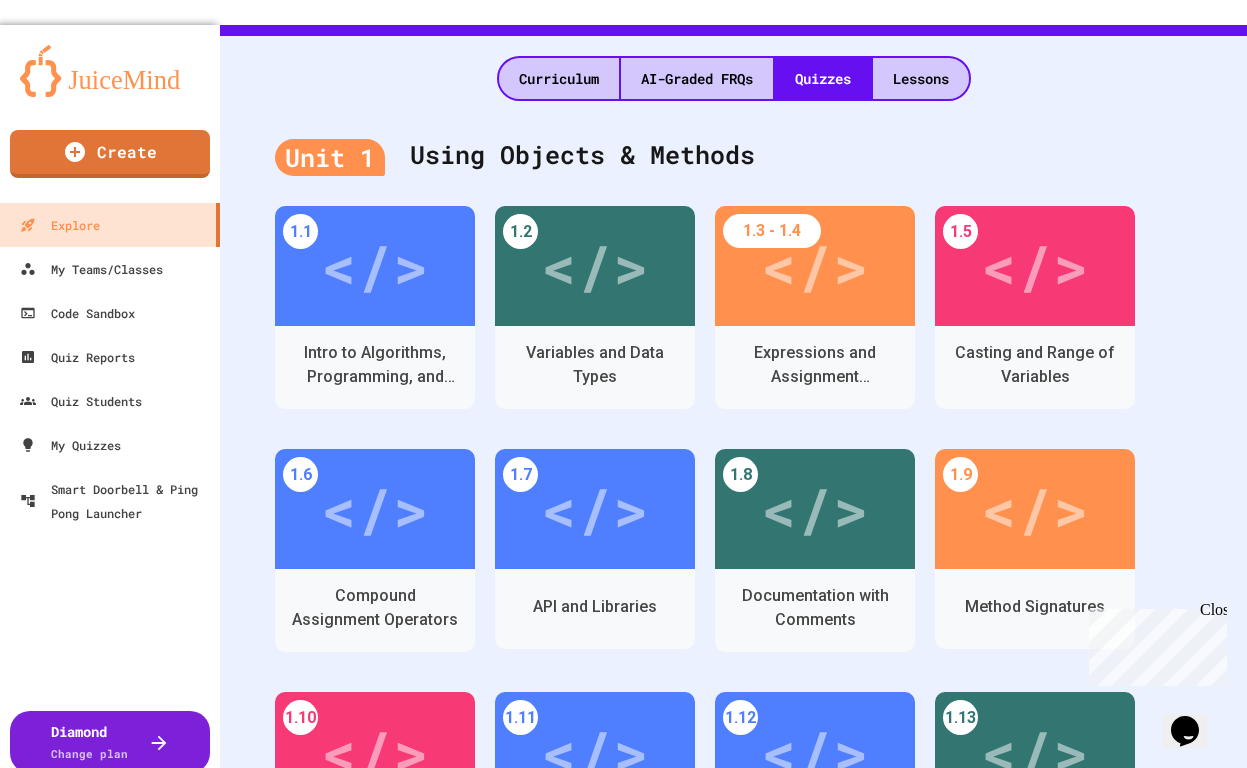 scroll, scrollTop: 508, scrollLeft: 0, axis: vertical 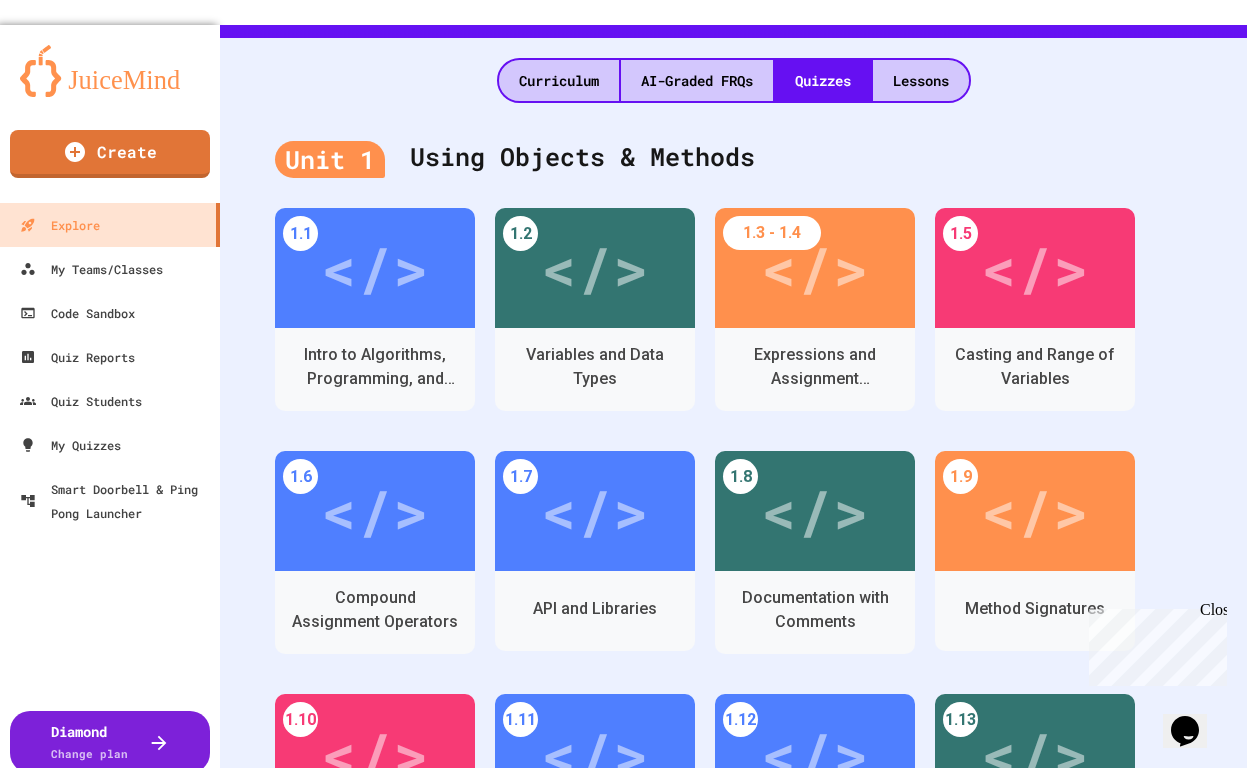 click on "Close" at bounding box center [1212, 613] 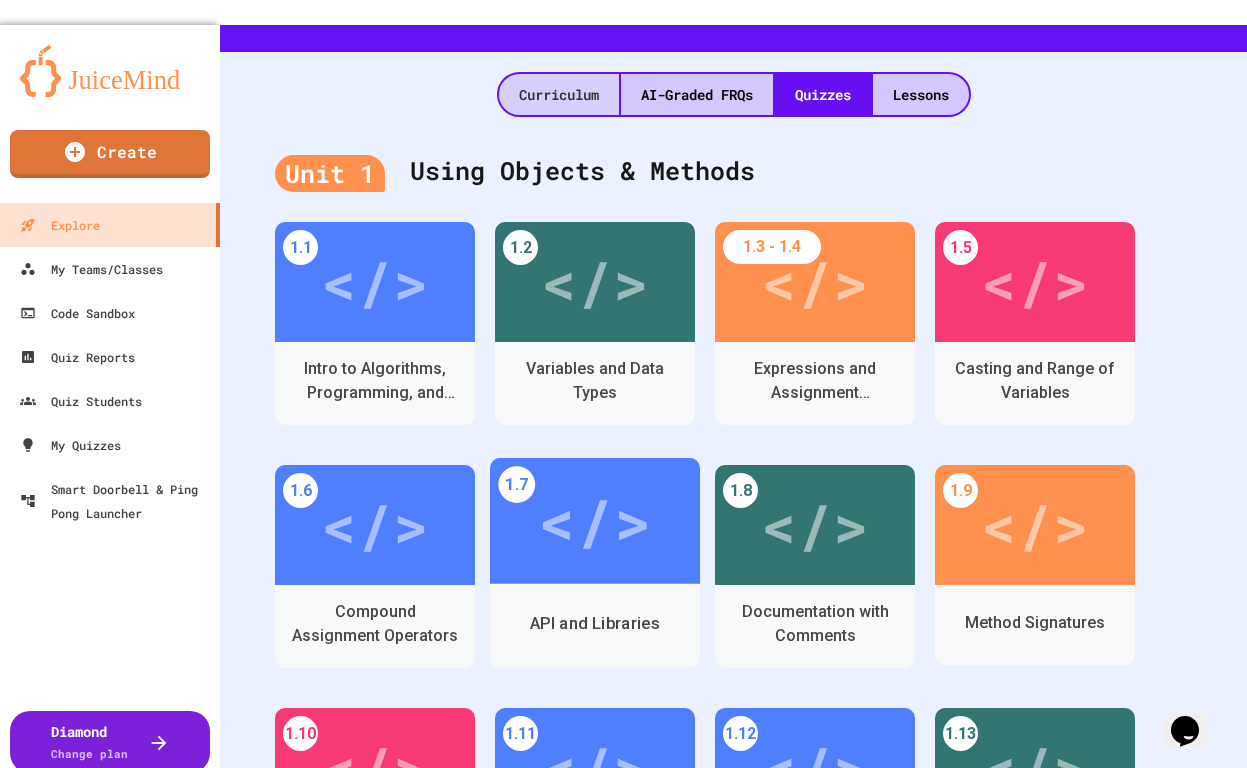 scroll, scrollTop: 458, scrollLeft: 0, axis: vertical 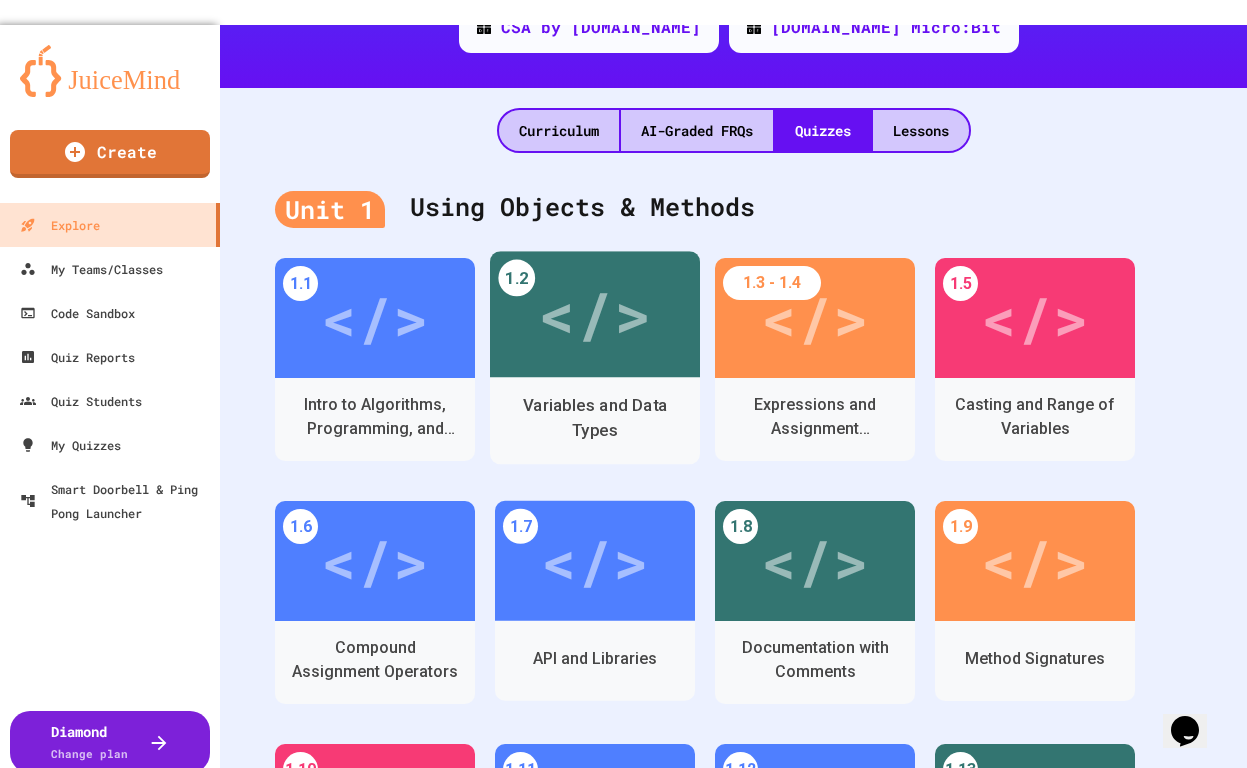 click on "</>" at bounding box center [594, 314] 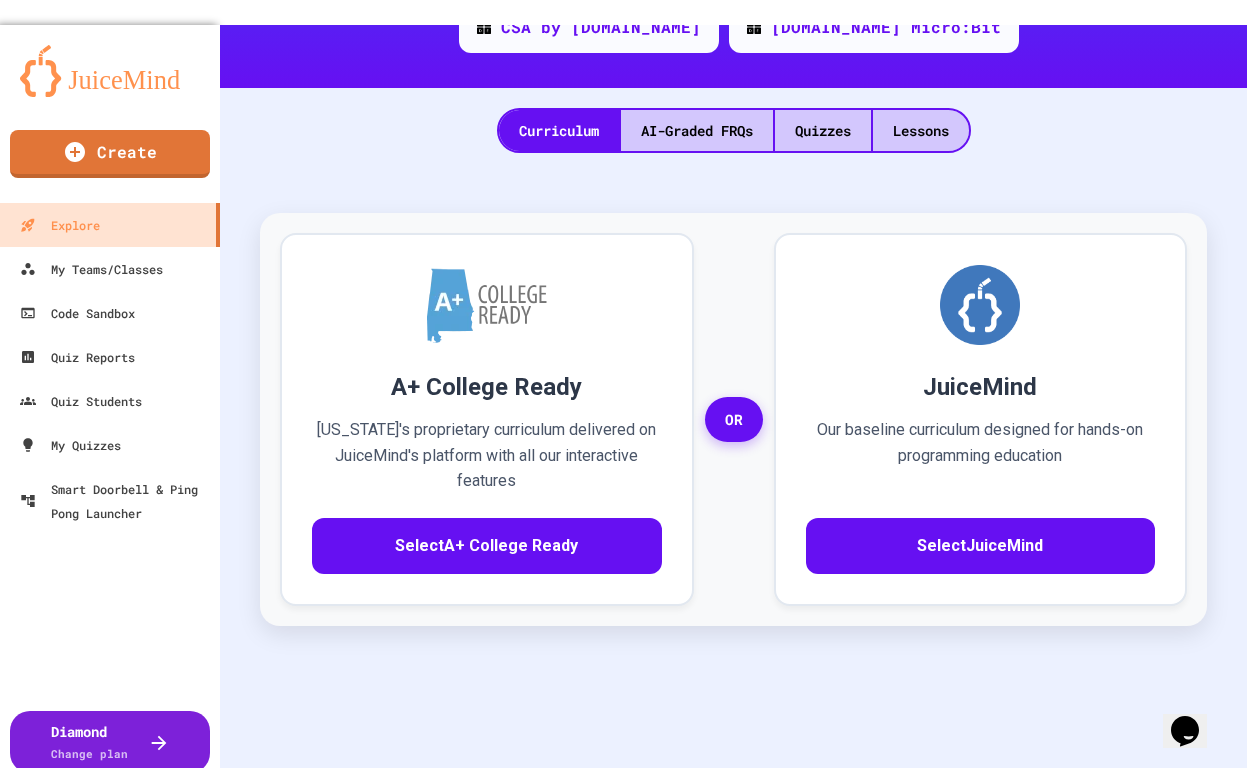 click 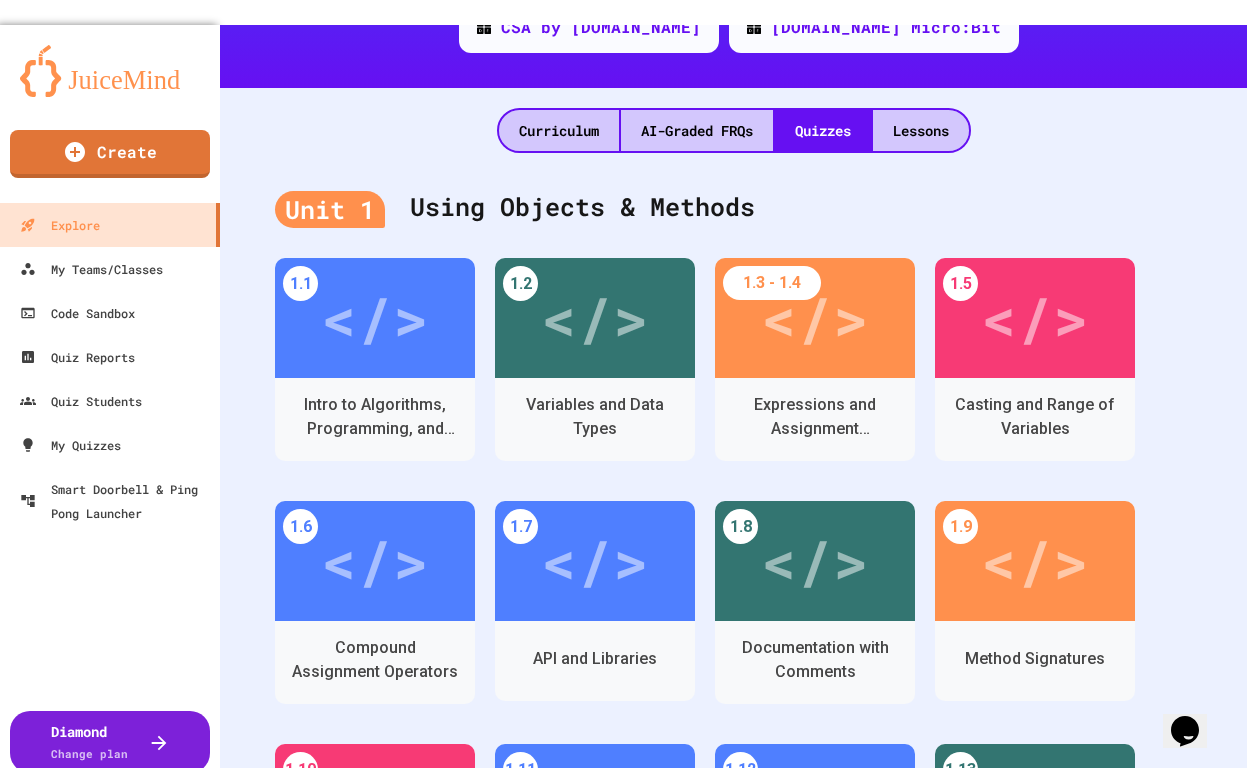 click on "Curriculum AI-Graded FRQs Quizzes Lessons" at bounding box center [733, 120] 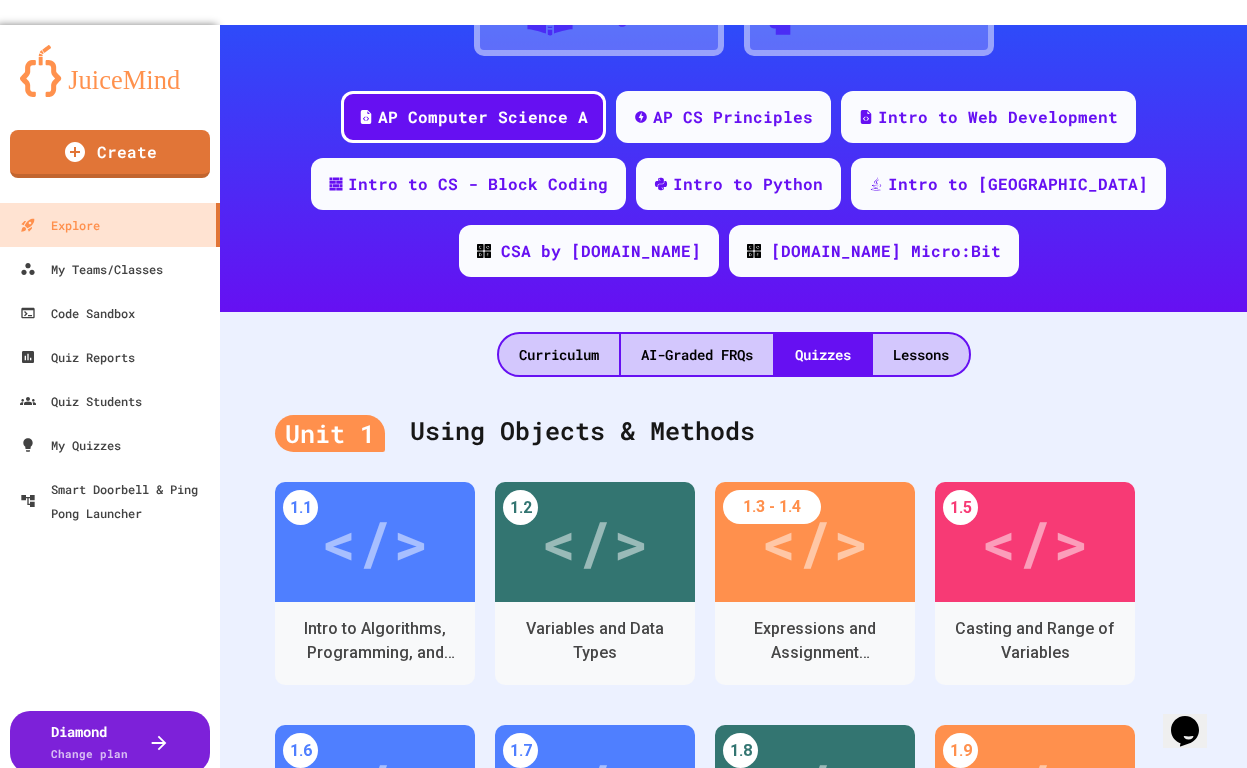 scroll, scrollTop: 253, scrollLeft: 0, axis: vertical 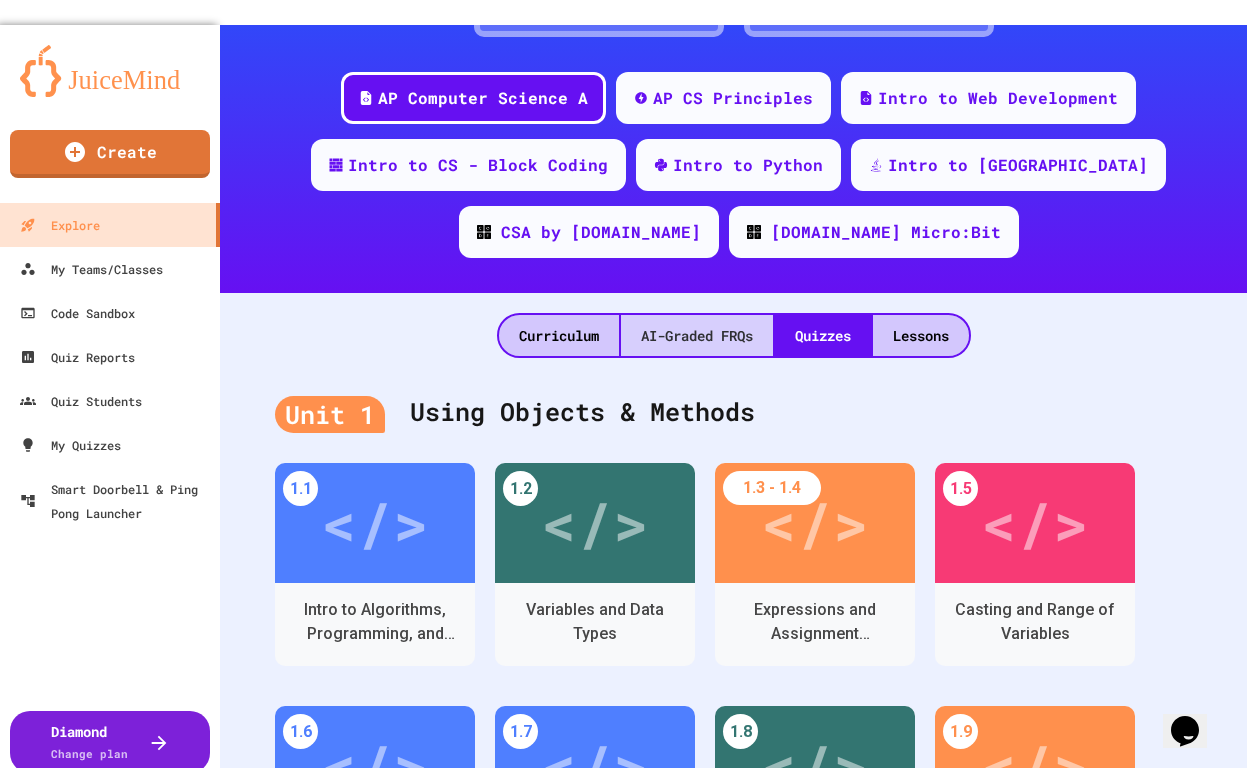 click on "AI-Graded FRQs" at bounding box center (697, 335) 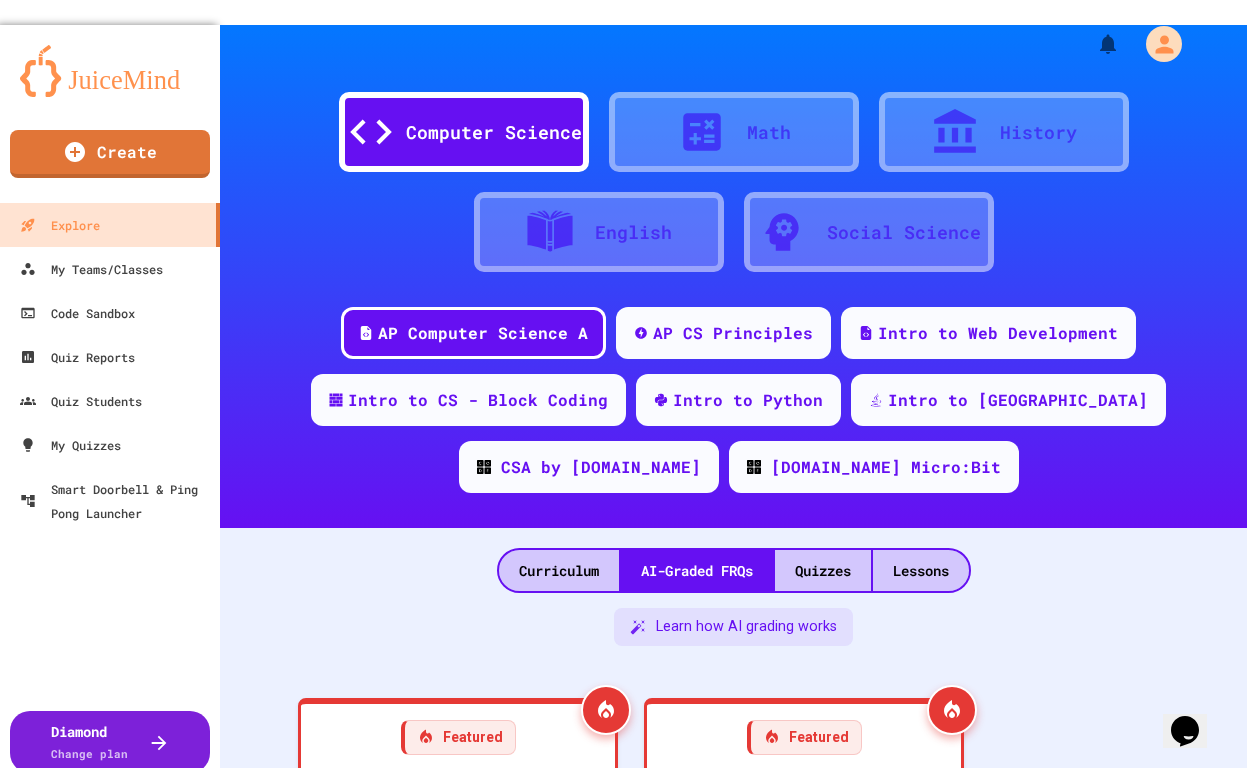 scroll, scrollTop: 253, scrollLeft: 0, axis: vertical 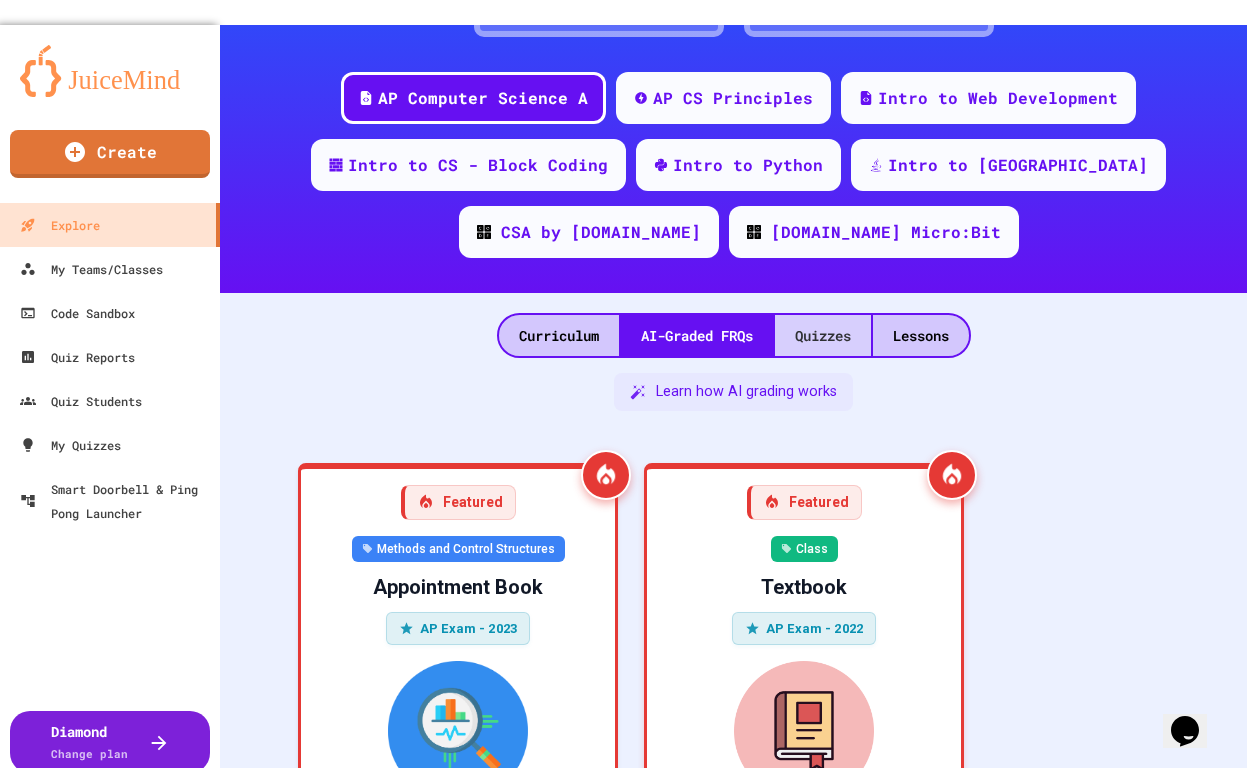 click on "Quizzes" at bounding box center (823, 335) 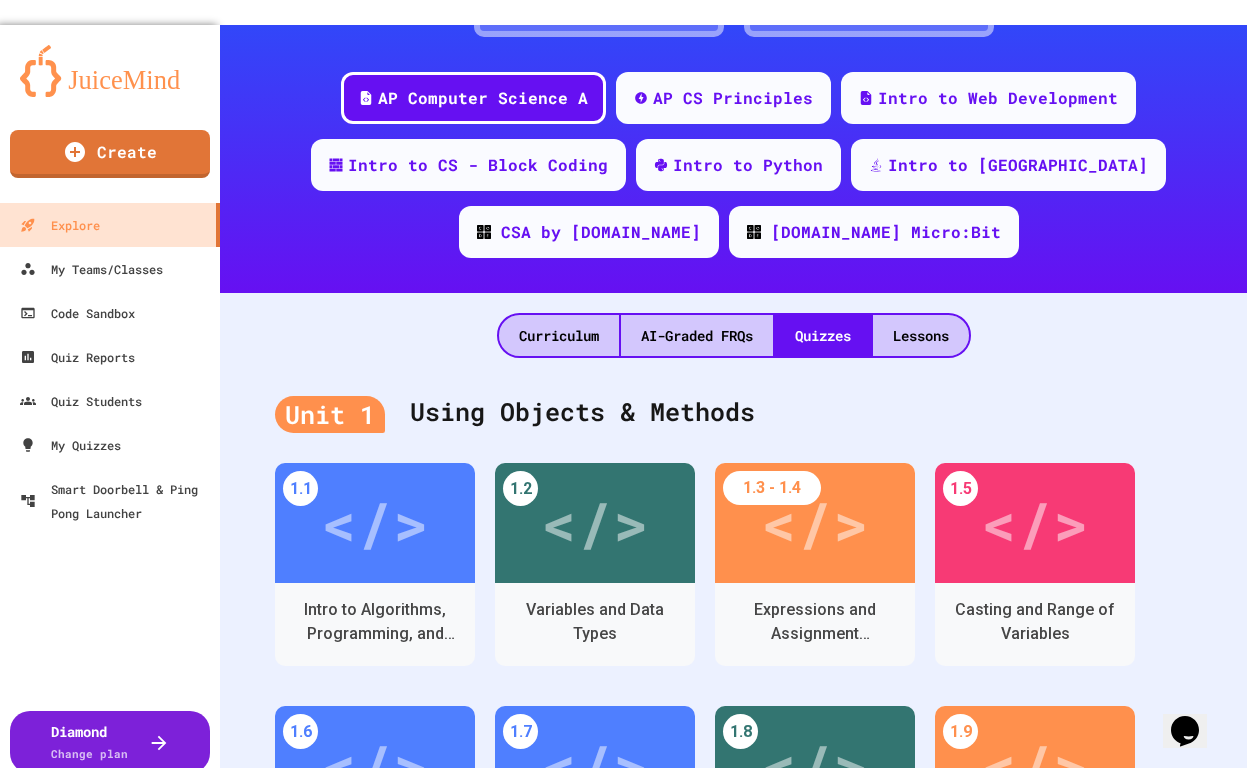 click on "Computer Science Math History English Social Science AP Computer Science A AP CS Principles Intro to Web Development Intro to CS - Block Coding Intro to Python Intro to Java CSA by Code.org Code.org Micro:Bit" at bounding box center (733, 32) 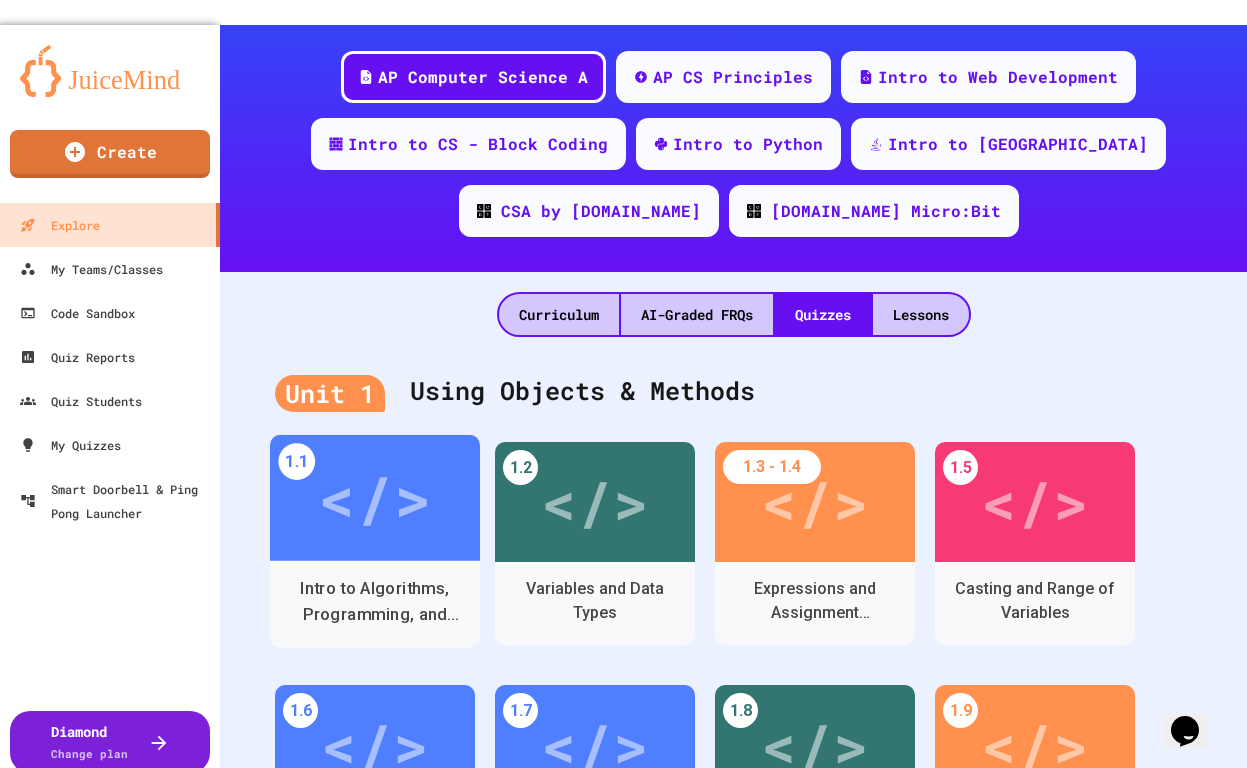 click on "</>" at bounding box center (374, 498) 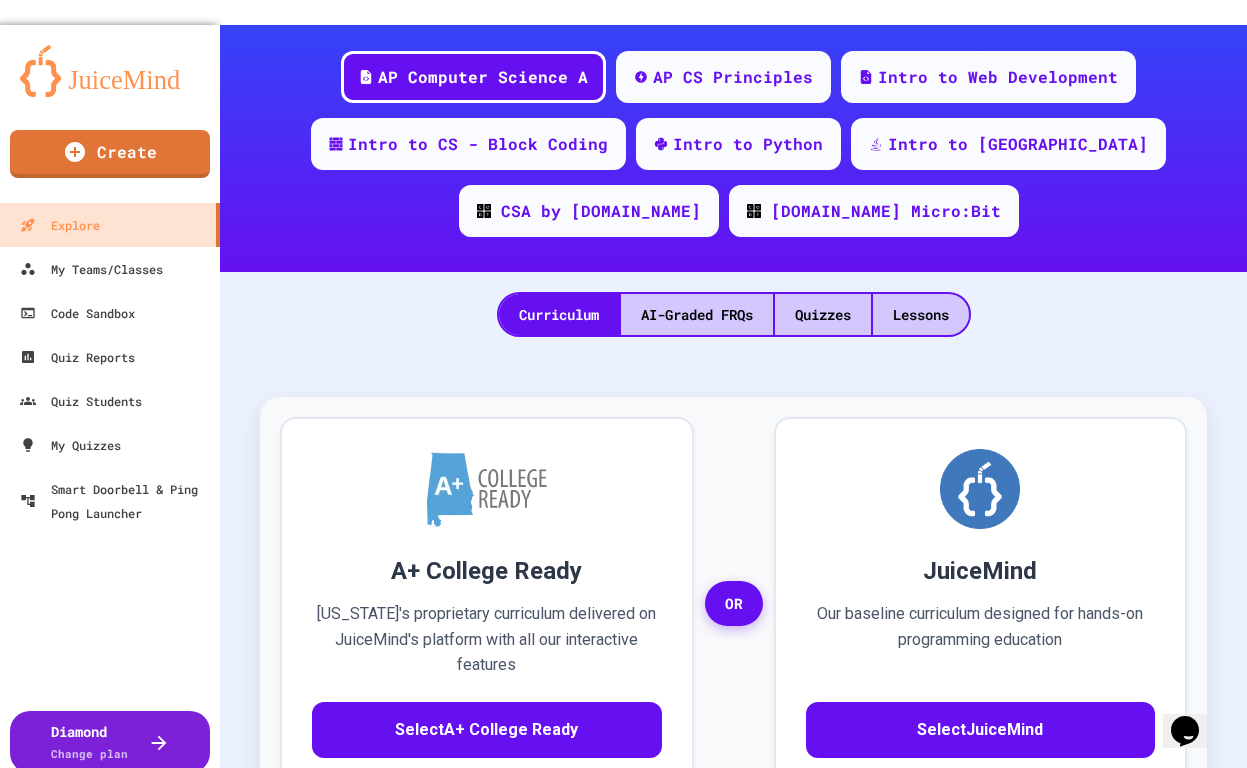 click on "</>" at bounding box center (614, 983) 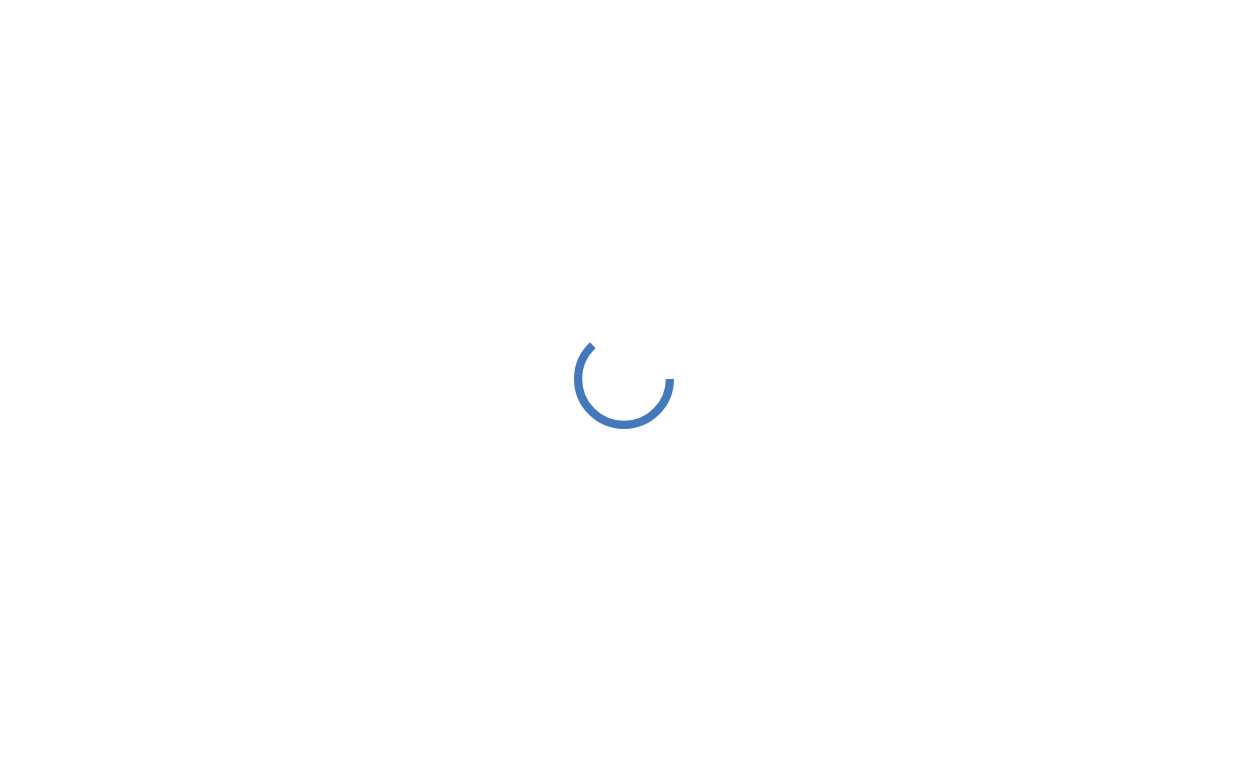 scroll, scrollTop: 0, scrollLeft: 0, axis: both 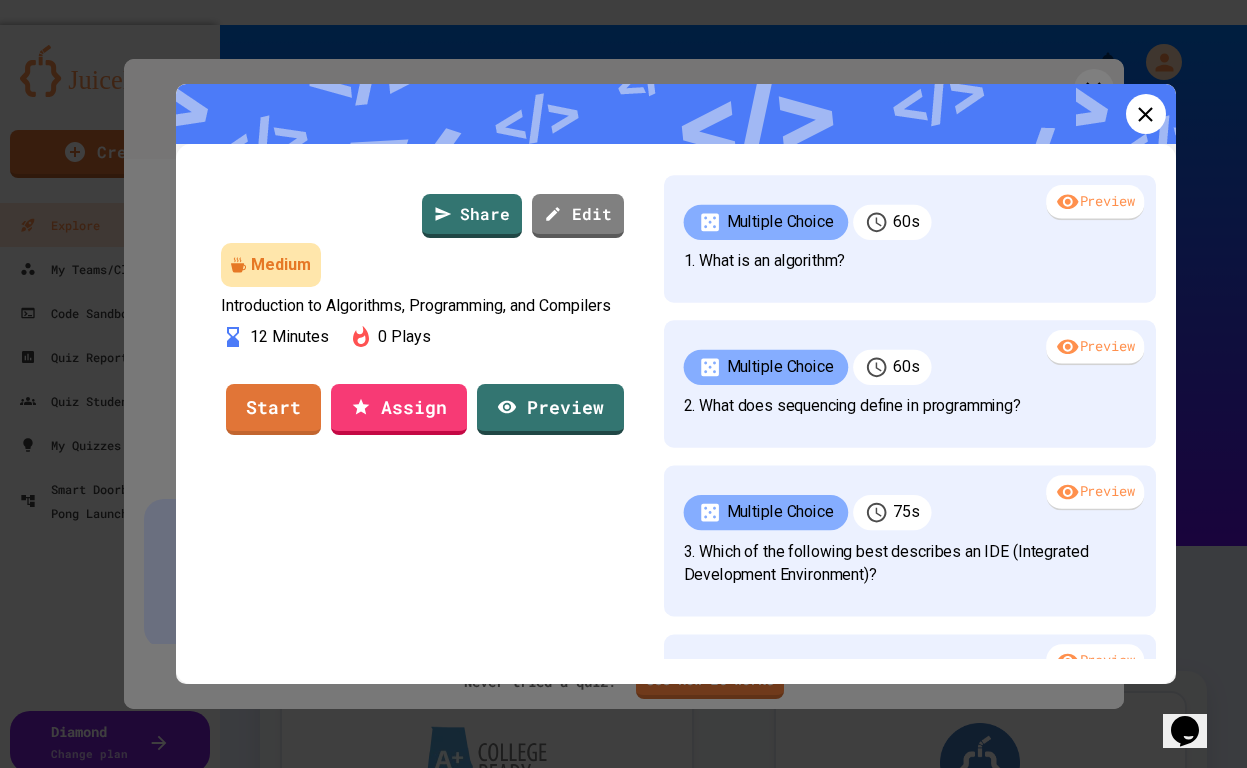 click at bounding box center [676, 114] 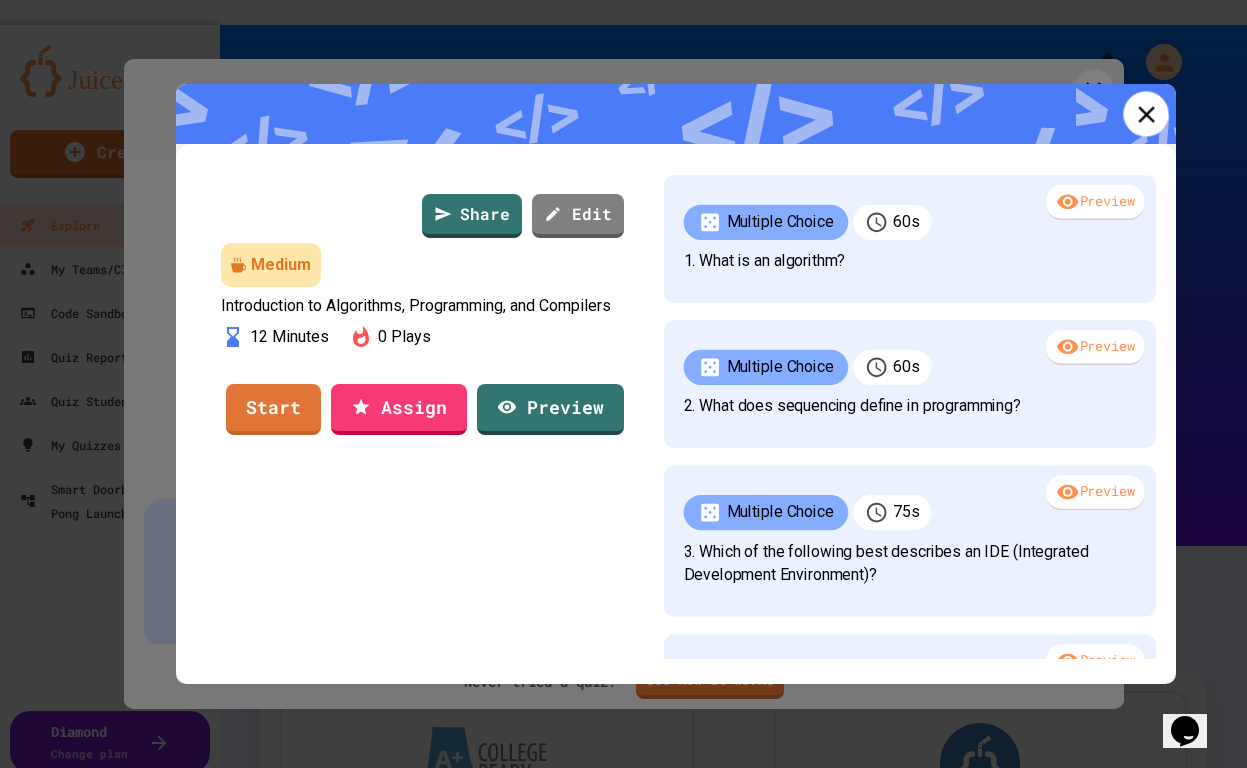 click 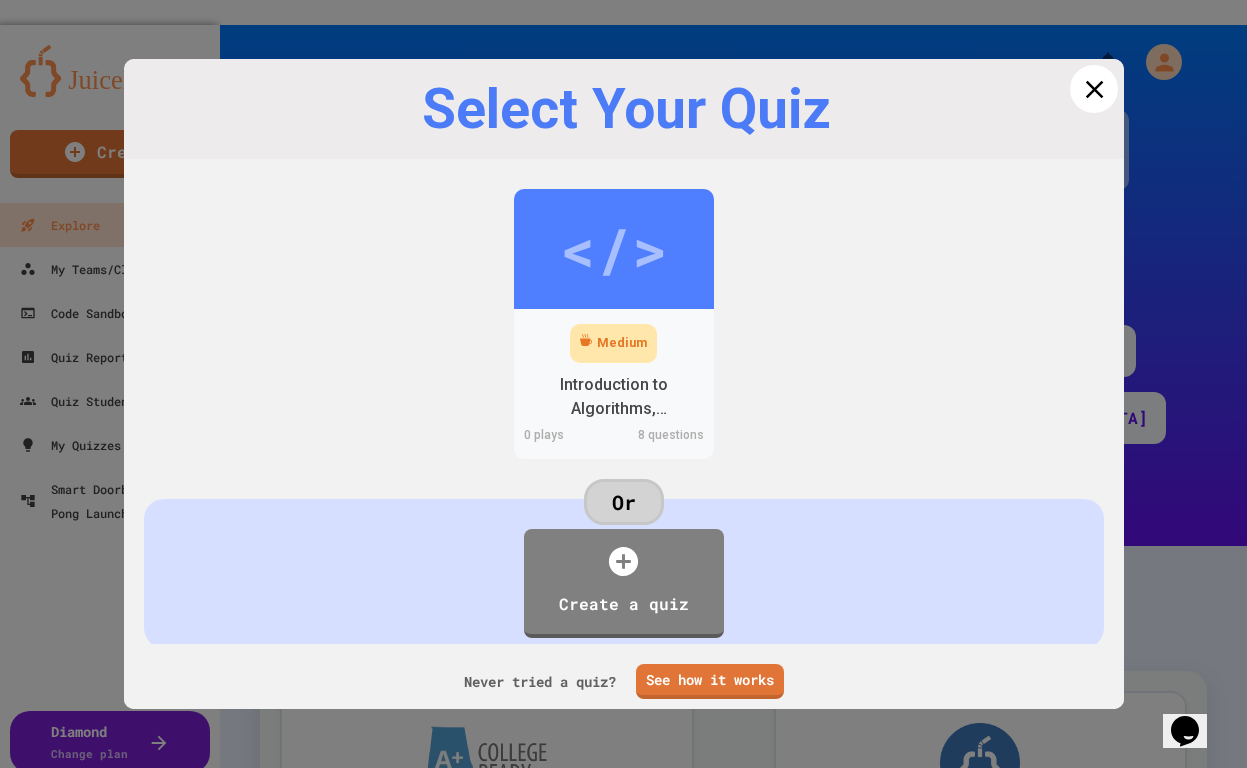 click 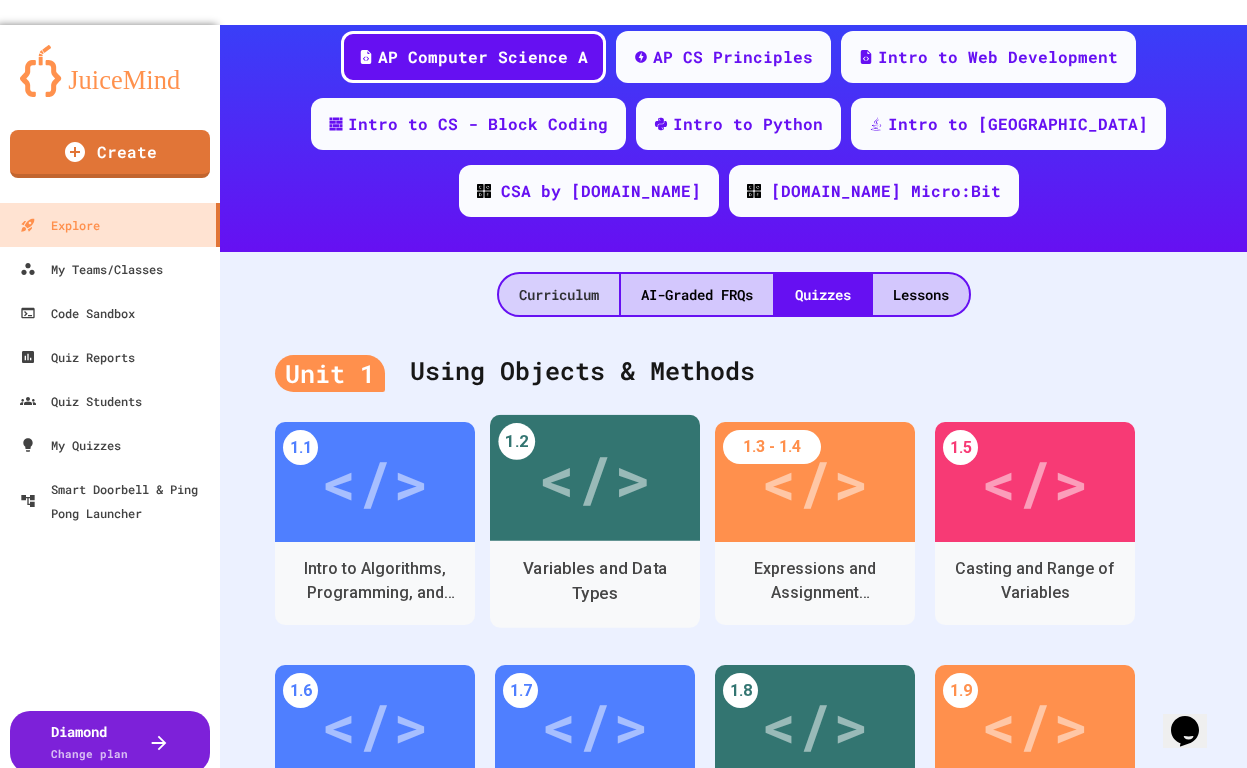 scroll, scrollTop: 303, scrollLeft: 0, axis: vertical 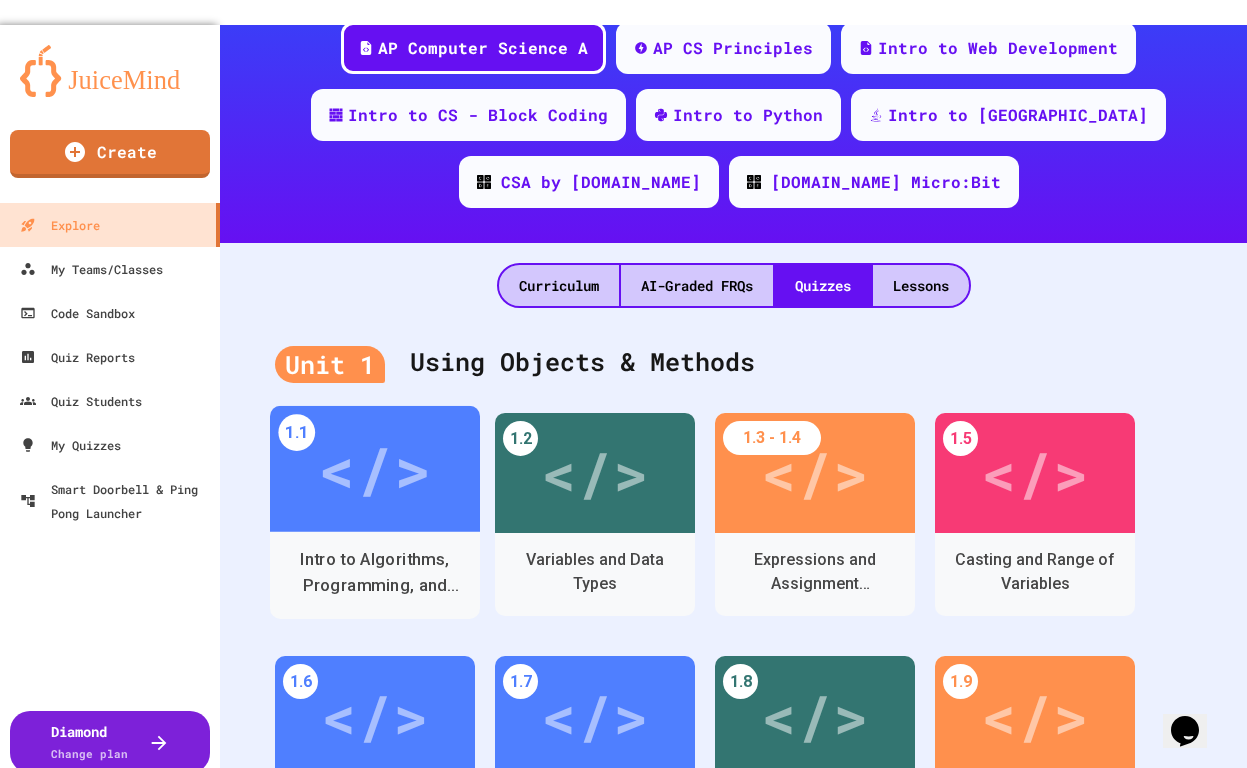 click on "</>" at bounding box center (374, 469) 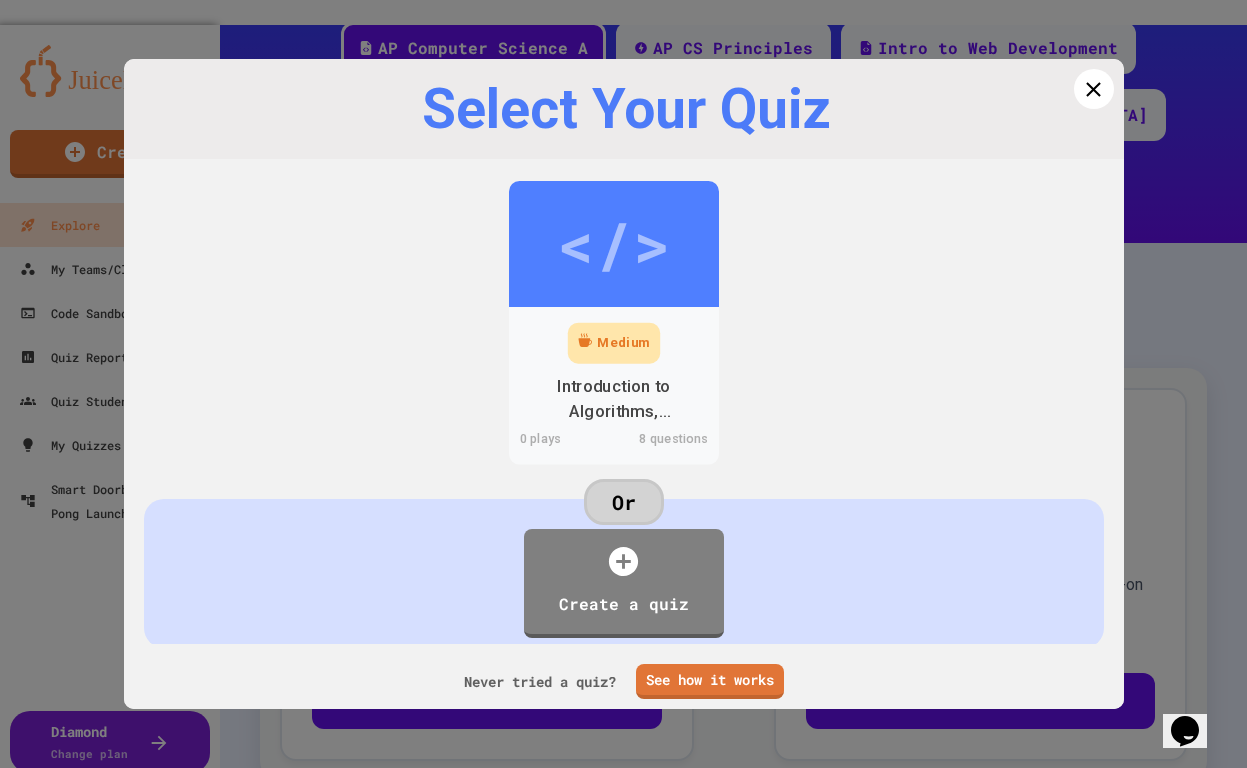 click on "</>" at bounding box center [613, 244] 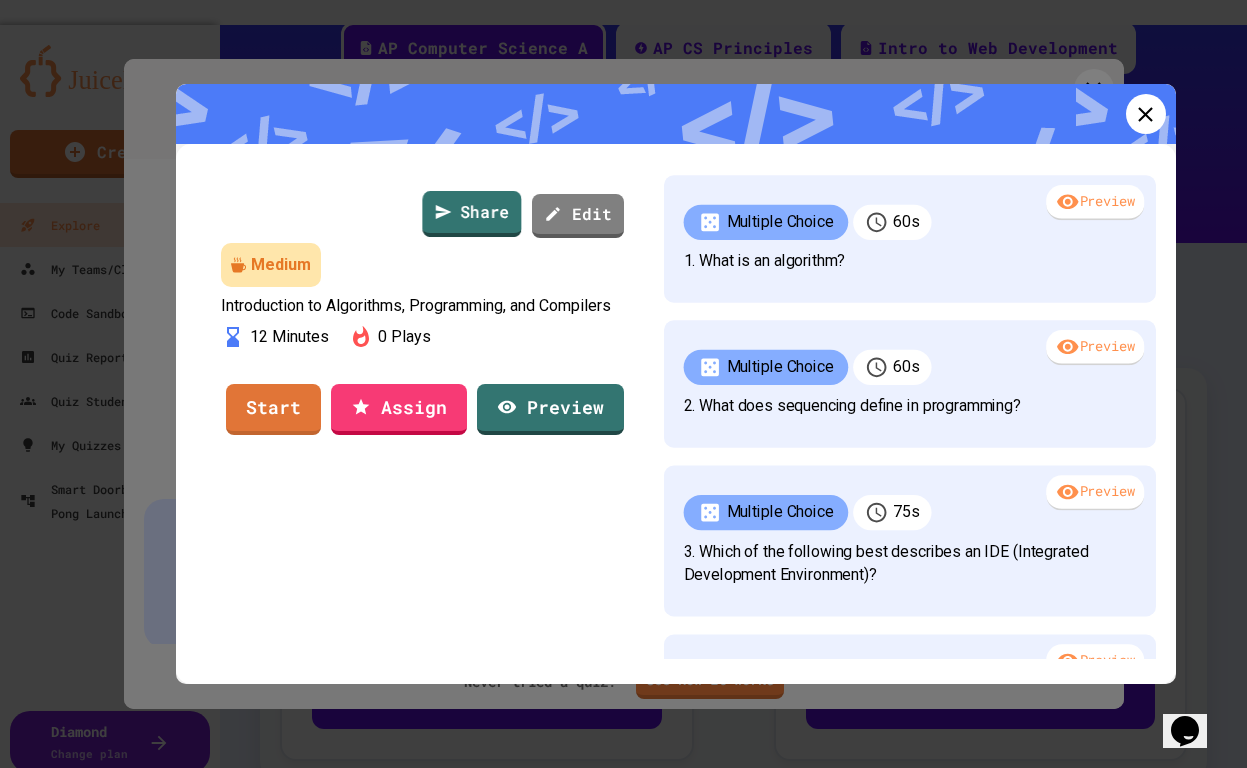 click on "Share" at bounding box center [471, 214] 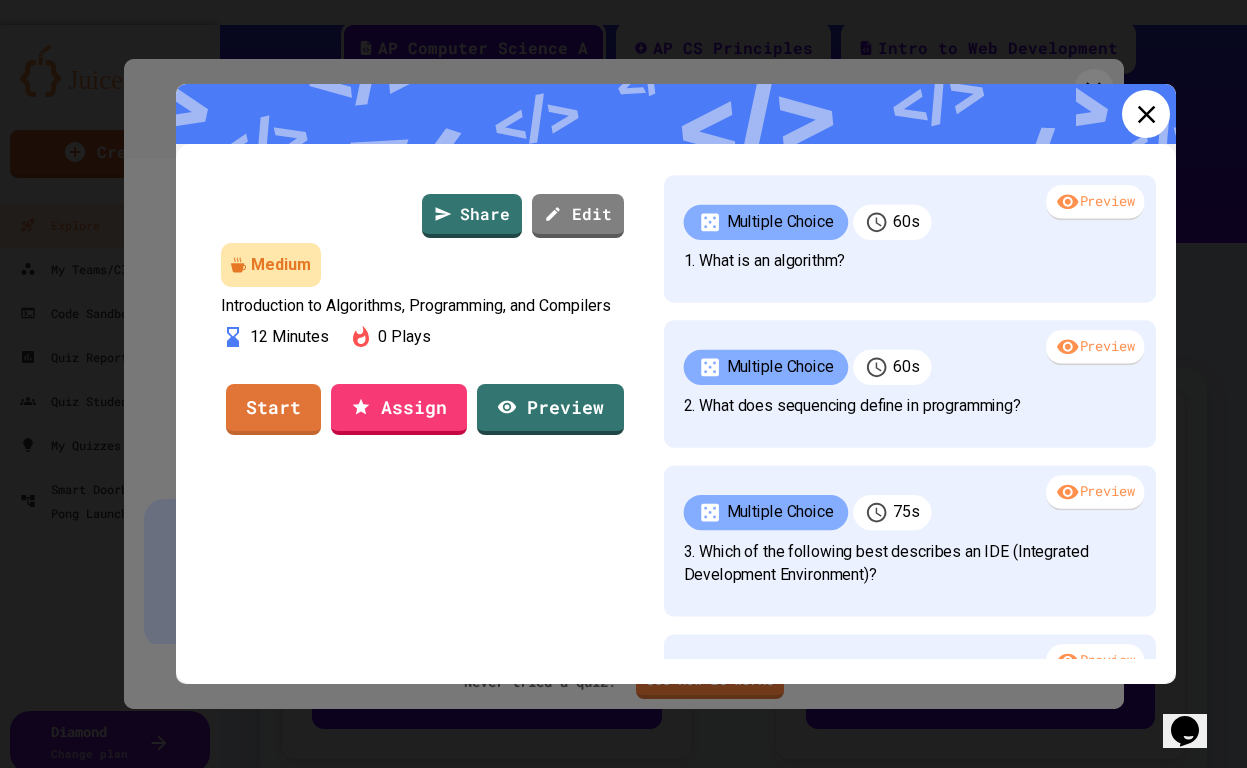click 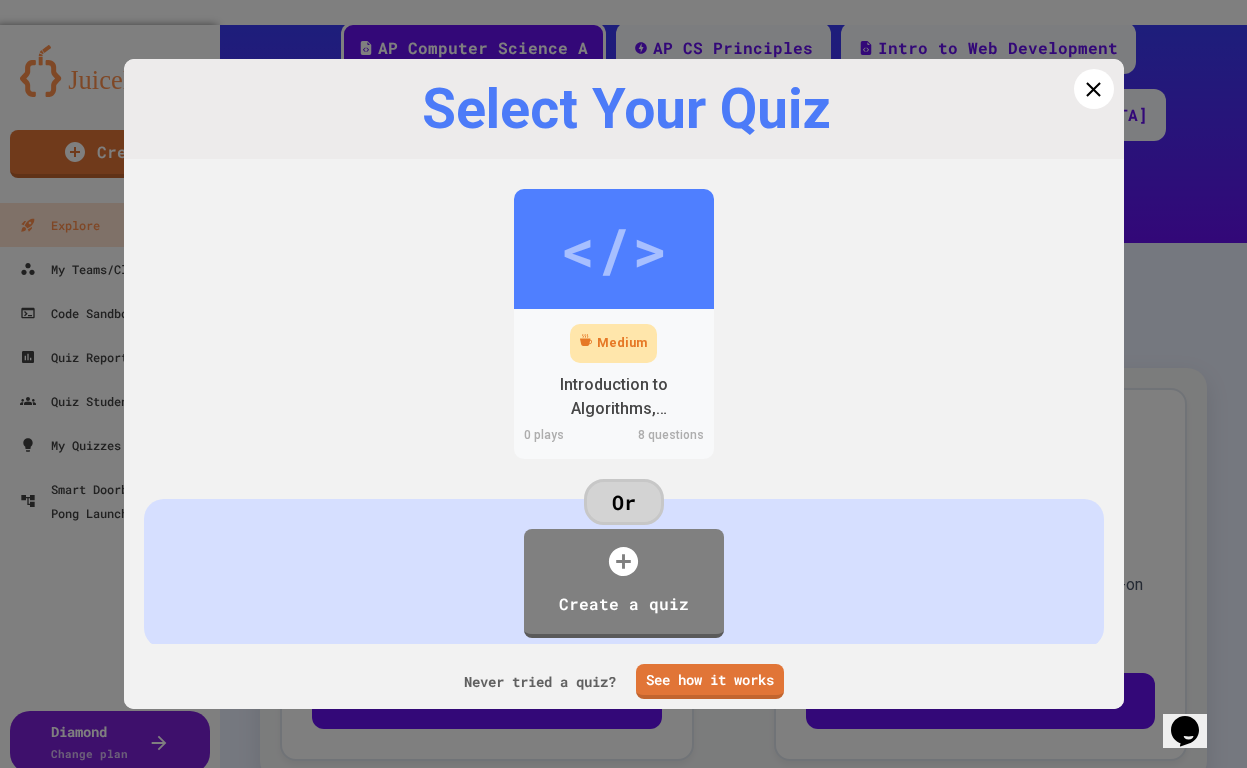 click 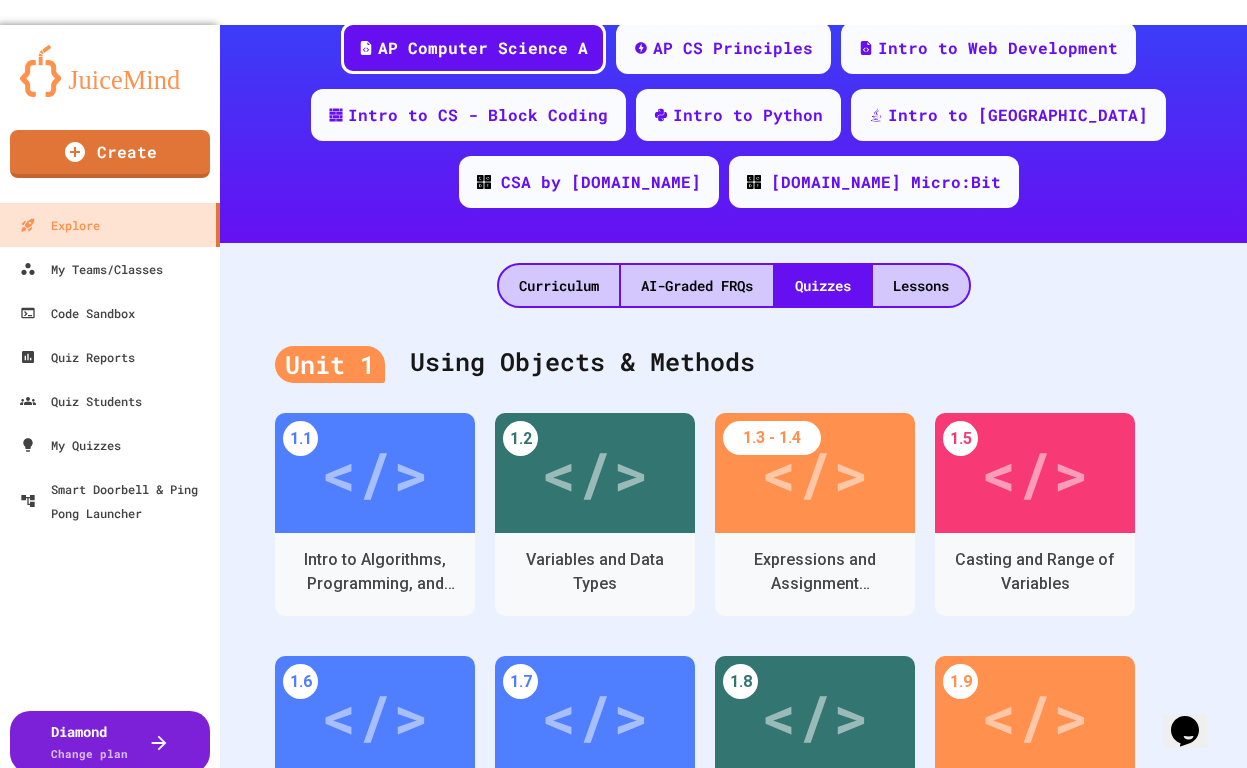 click on "Computer Science Math History English Social Science AP Computer Science A AP CS Principles Intro to Web Development Intro to CS - Block Coding Intro to Python Intro to Java CSA by Code.org Code.org Micro:Bit" at bounding box center [733, -18] 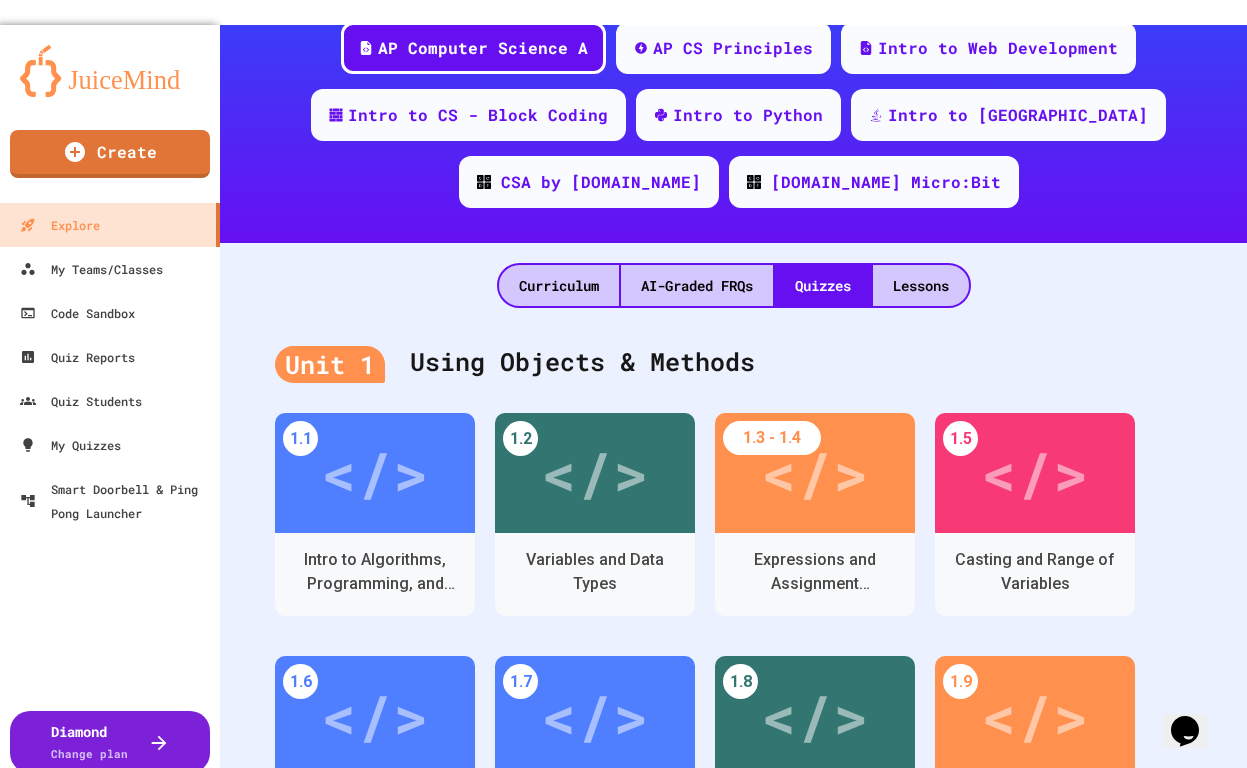 click on "Curriculum AI-Graded FRQs Quizzes Lessons" at bounding box center (733, 275) 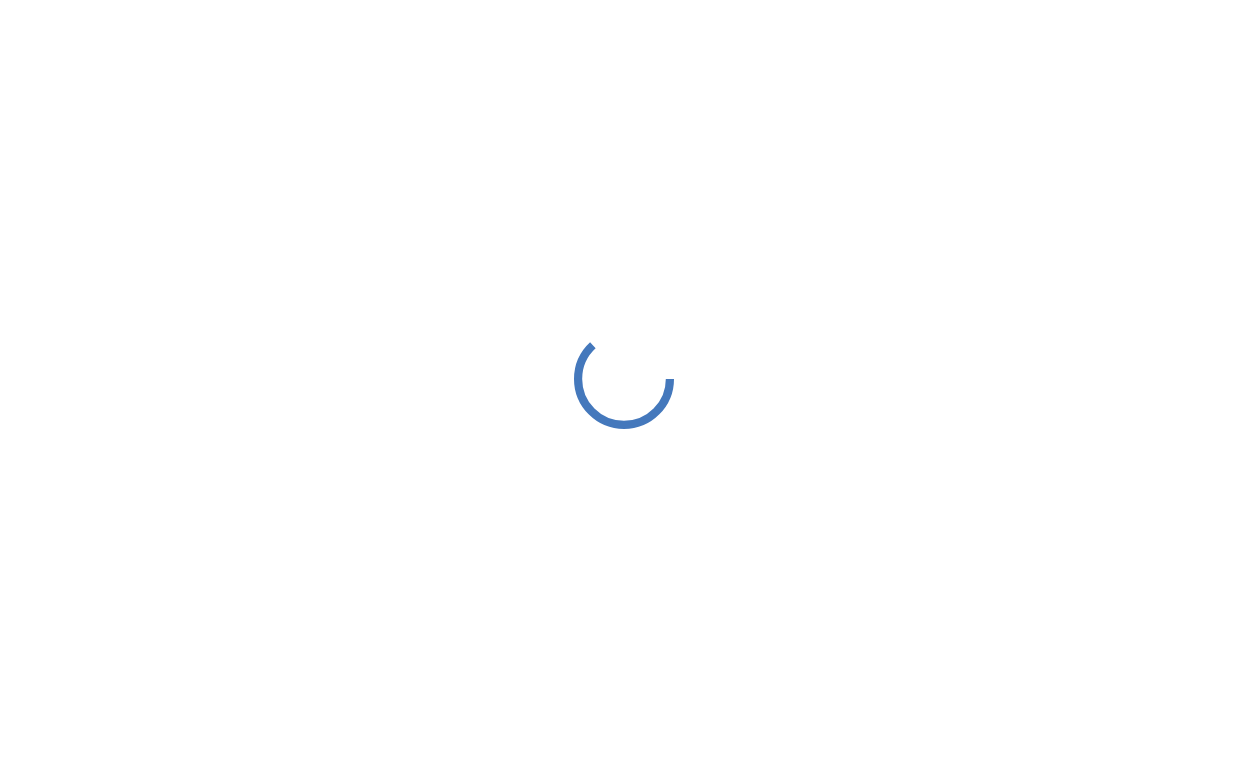 scroll, scrollTop: 0, scrollLeft: 0, axis: both 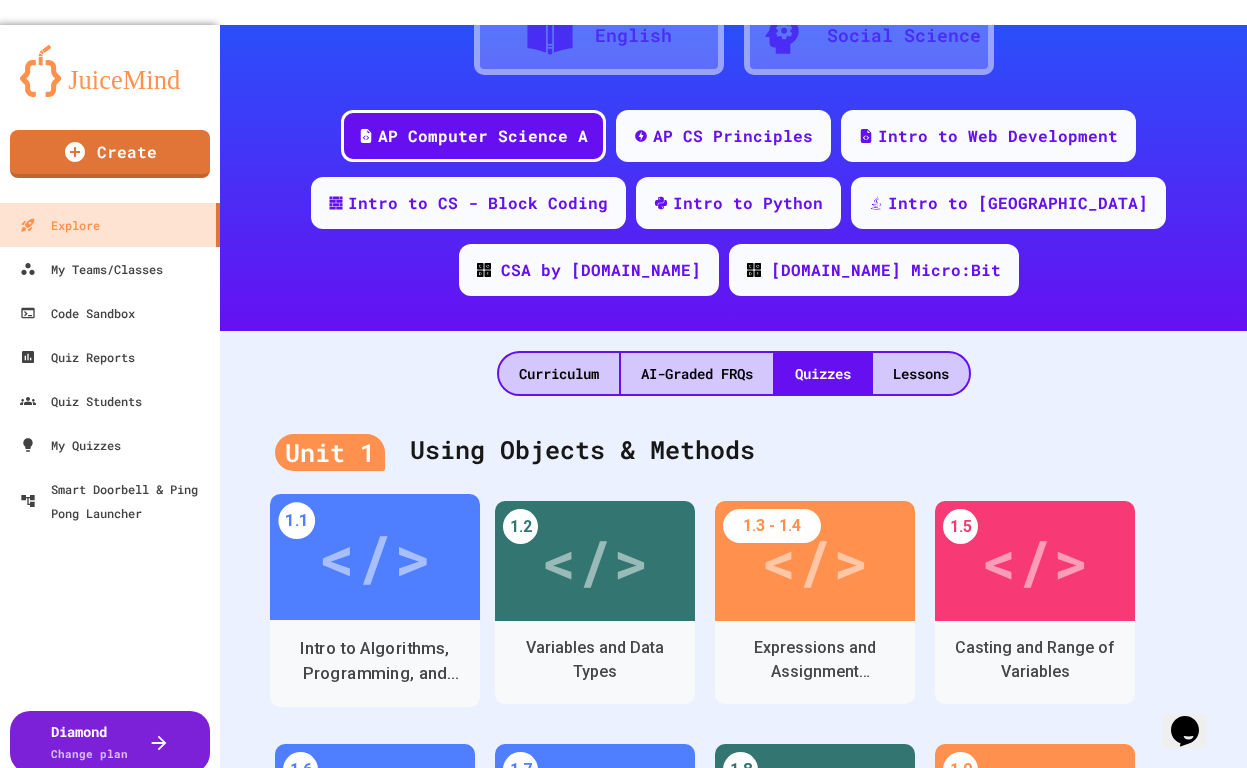 click on "</>" at bounding box center [374, 557] 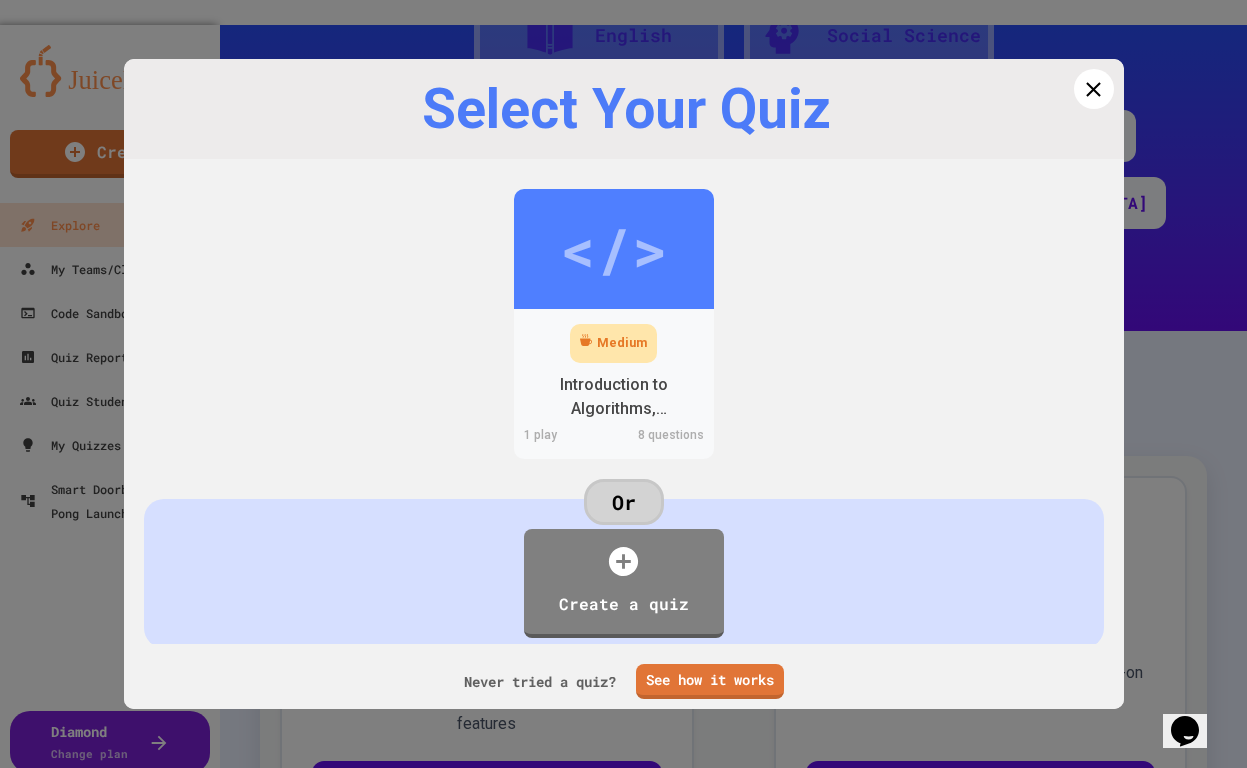 scroll, scrollTop: 24, scrollLeft: 0, axis: vertical 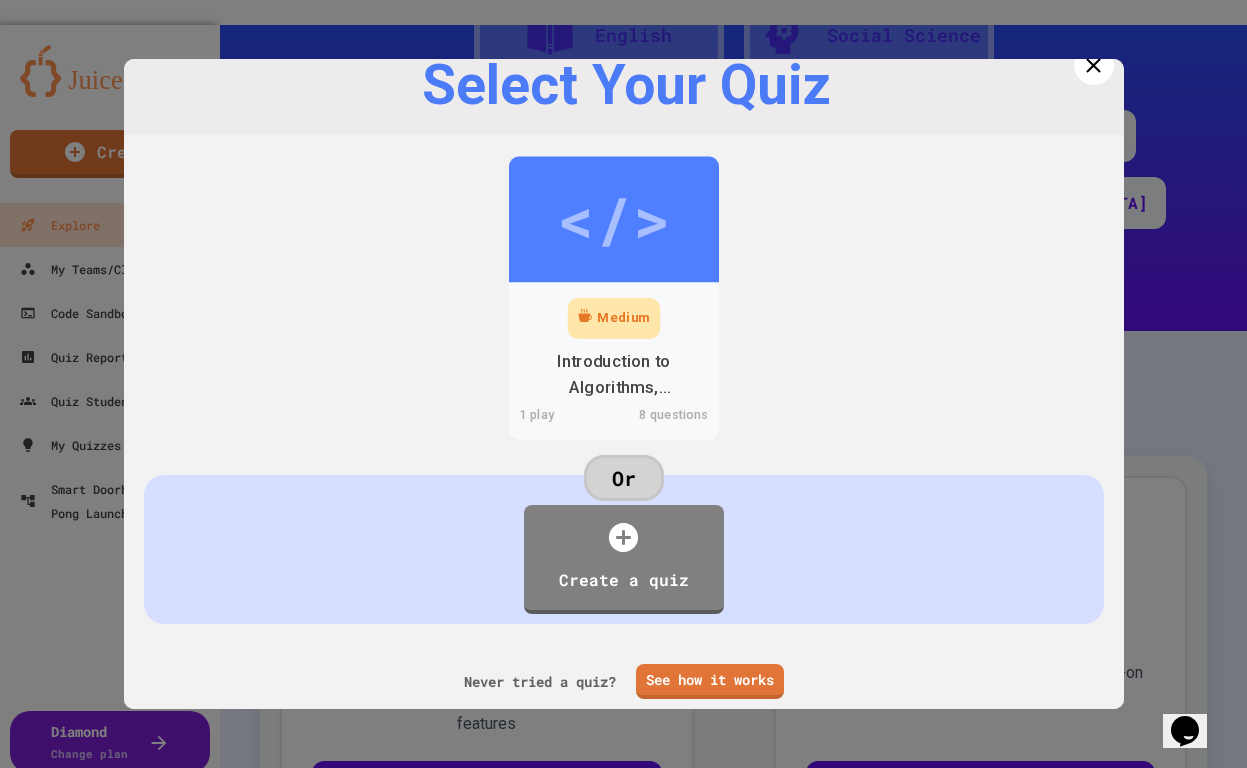 click on "</>" at bounding box center [613, 219] 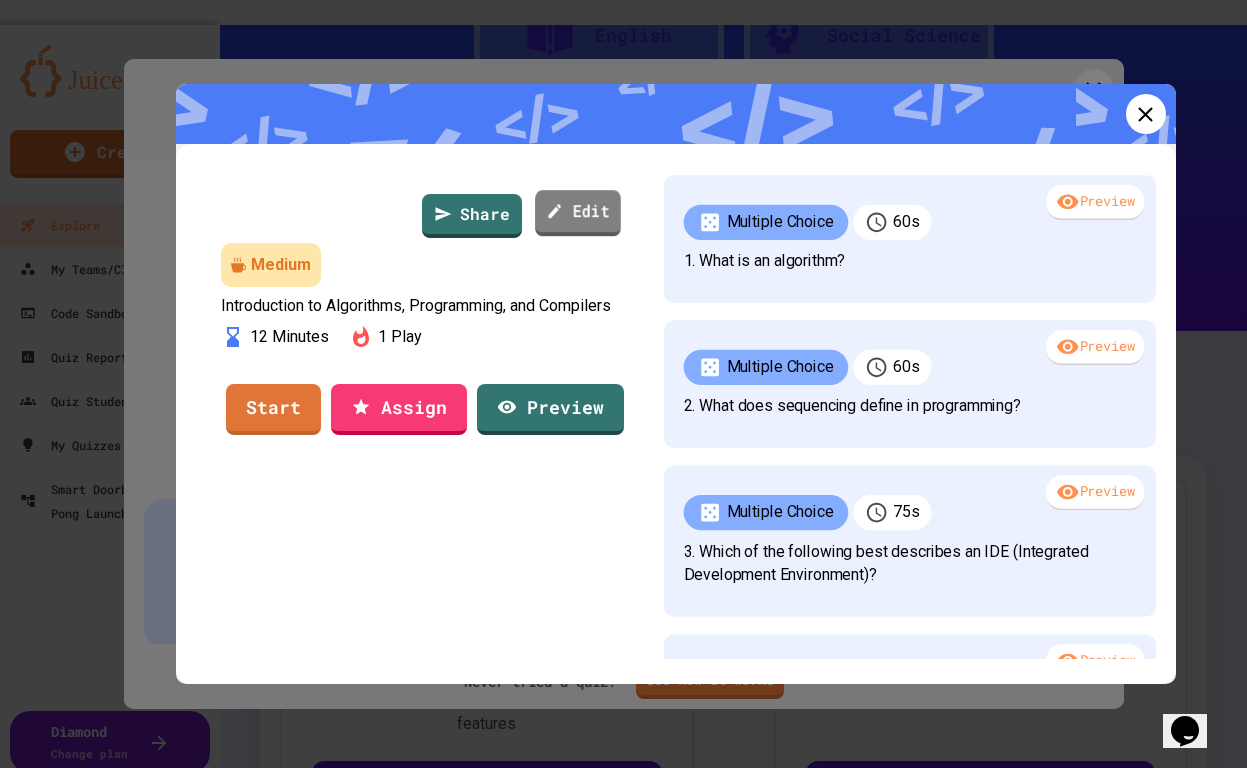 click on "Edit" at bounding box center (578, 213) 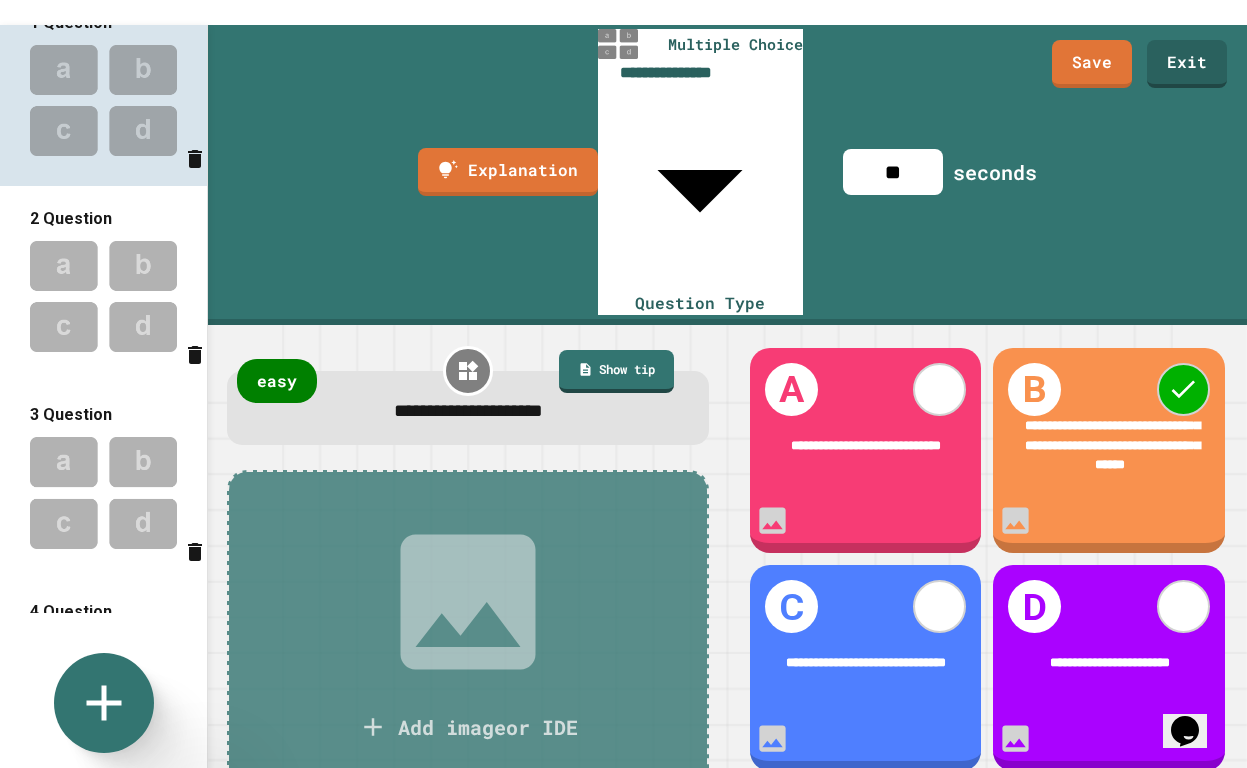 scroll, scrollTop: 0, scrollLeft: 0, axis: both 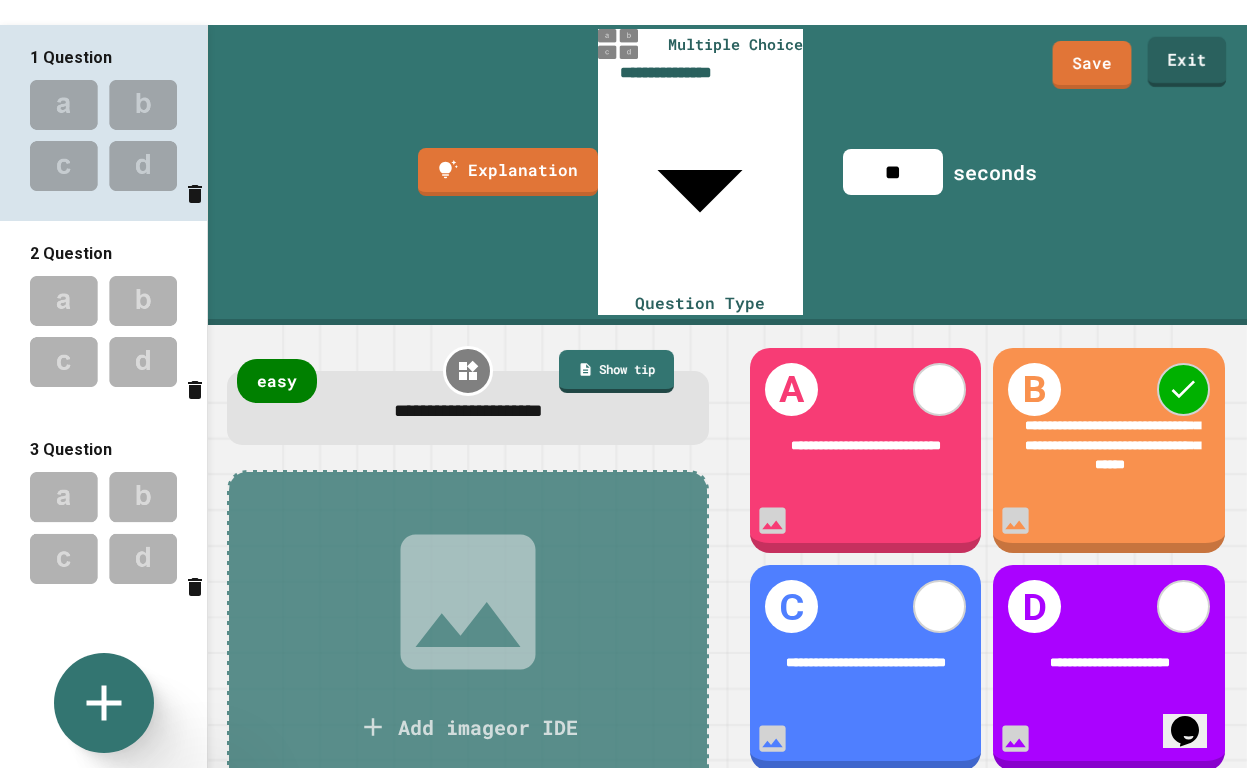 click on "Exit" at bounding box center (1187, 62) 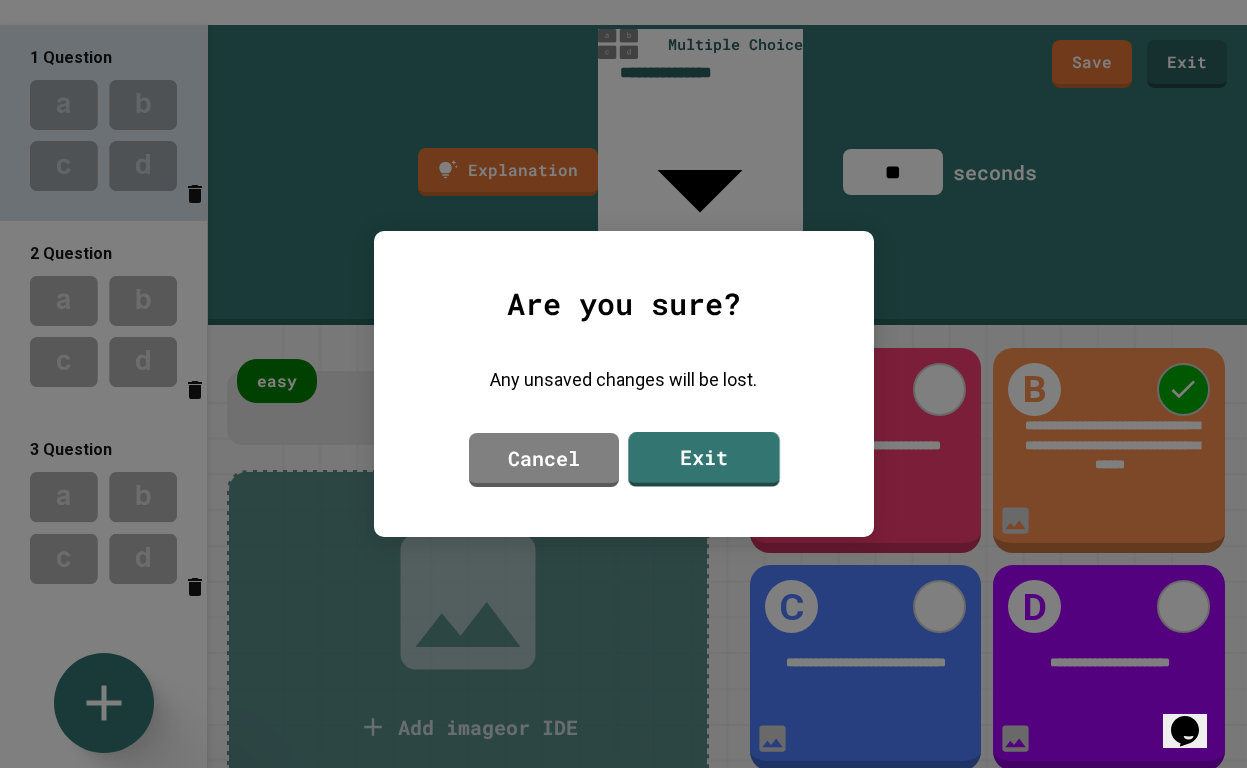 click on "Exit" at bounding box center [703, 459] 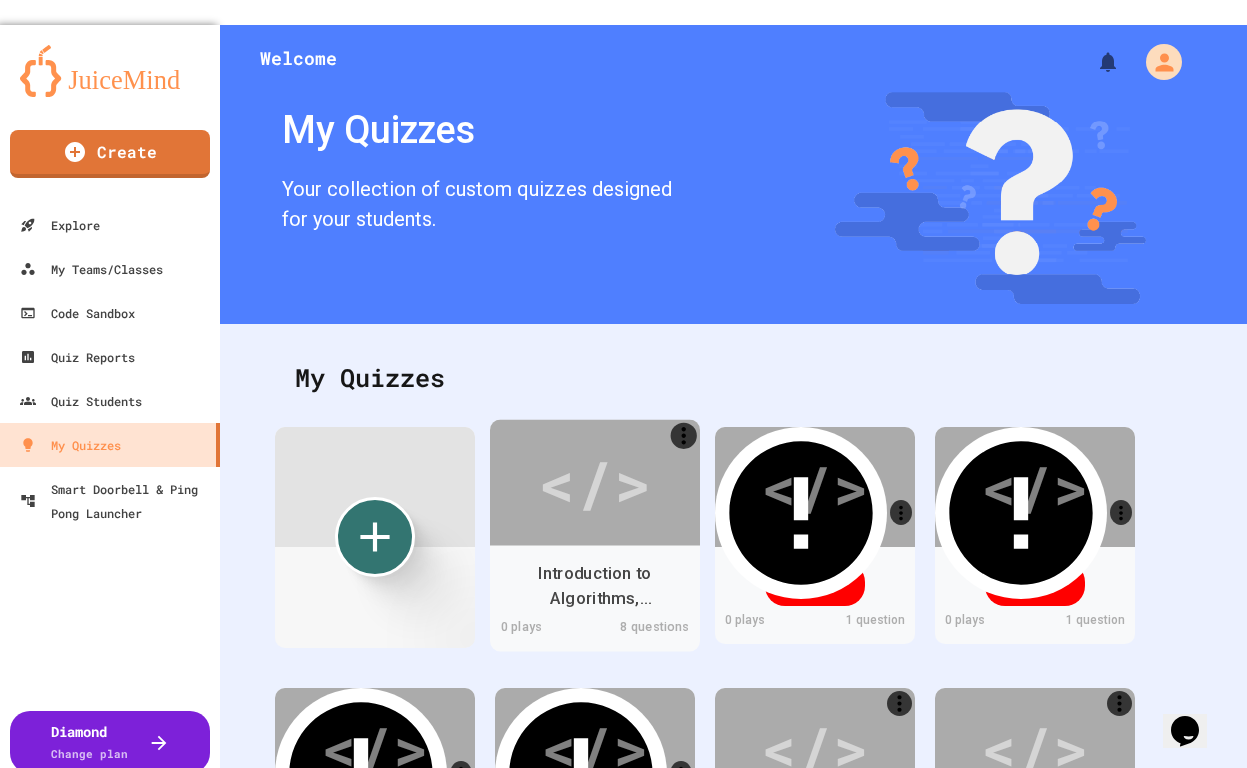 click on "</>" at bounding box center [594, 482] 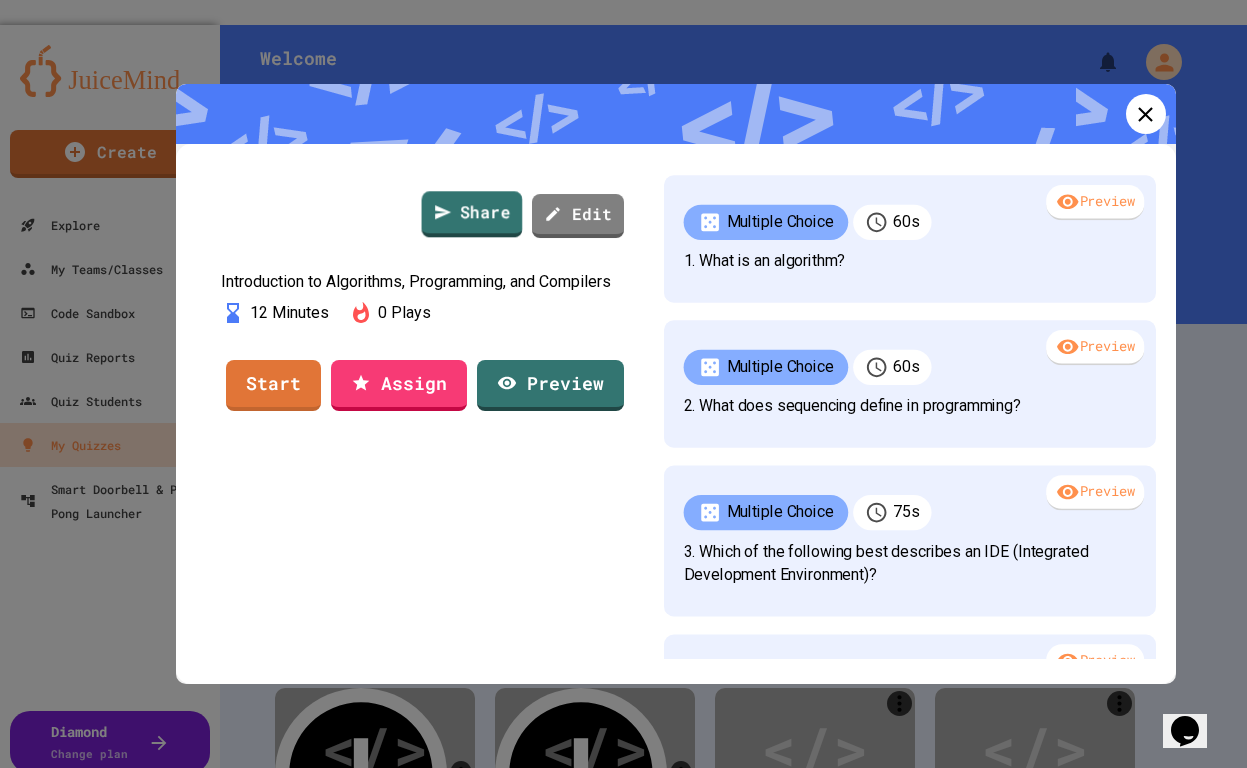 click on "Share" at bounding box center (471, 214) 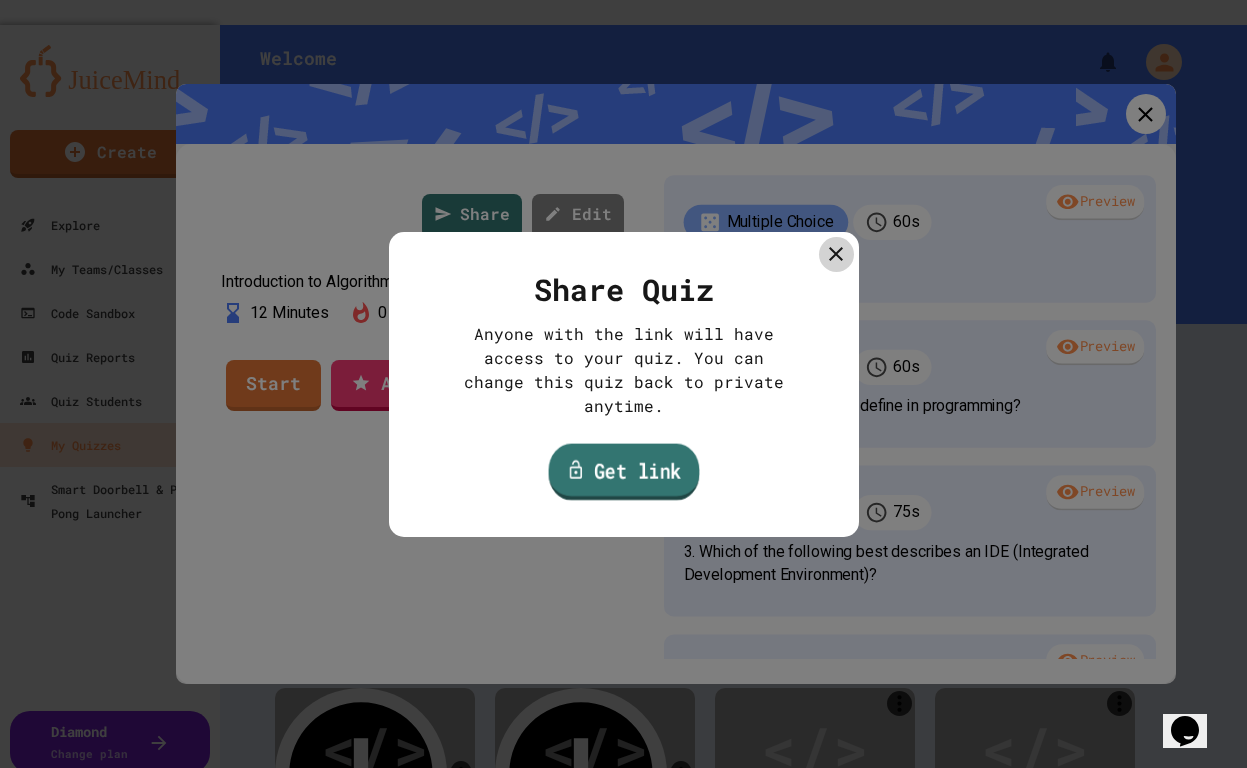 click on "Get link" at bounding box center [623, 471] 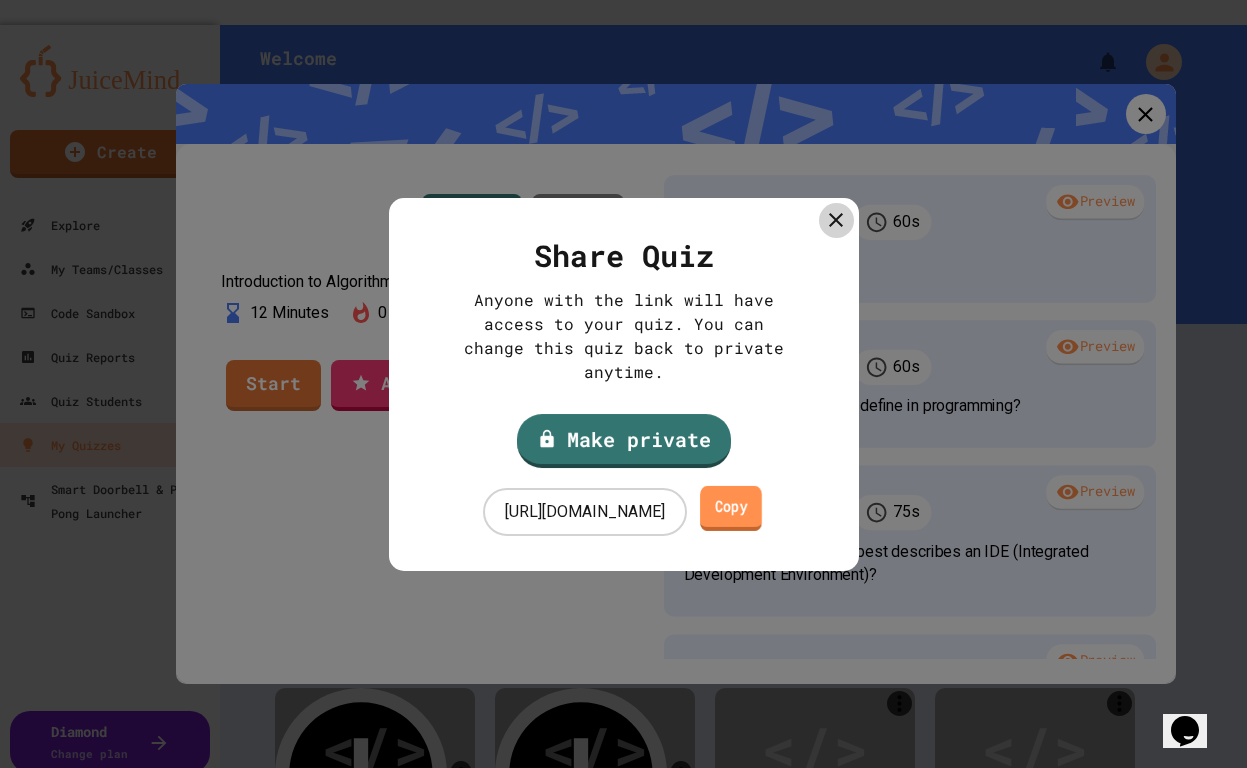 click on "Copy" at bounding box center (731, 508) 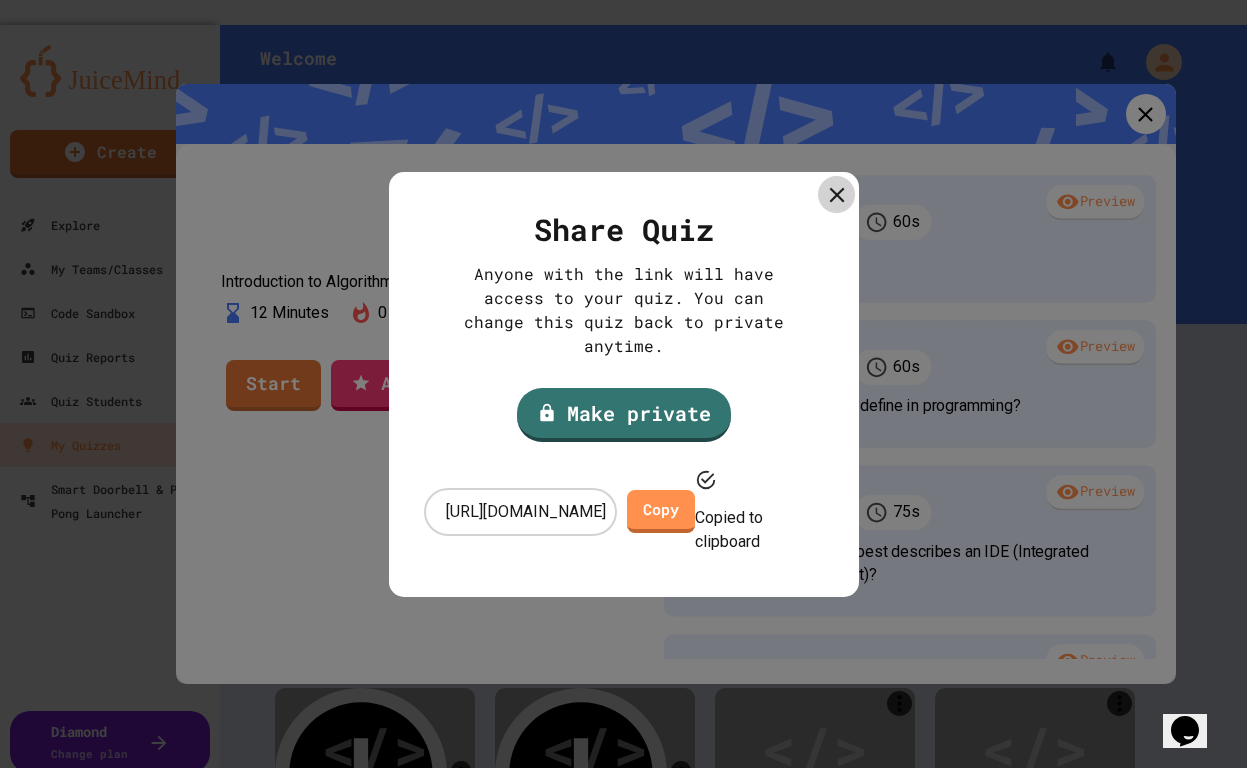 click at bounding box center [835, 193] 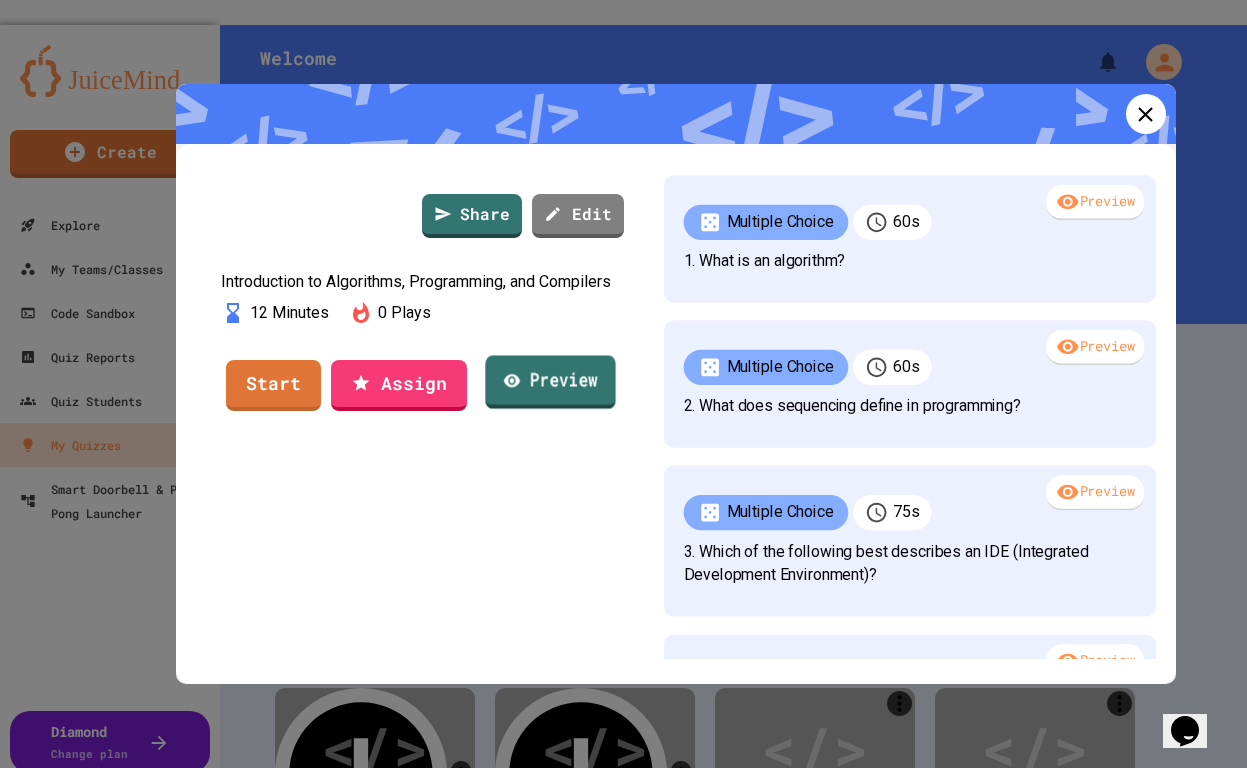 click on "Preview" at bounding box center [550, 382] 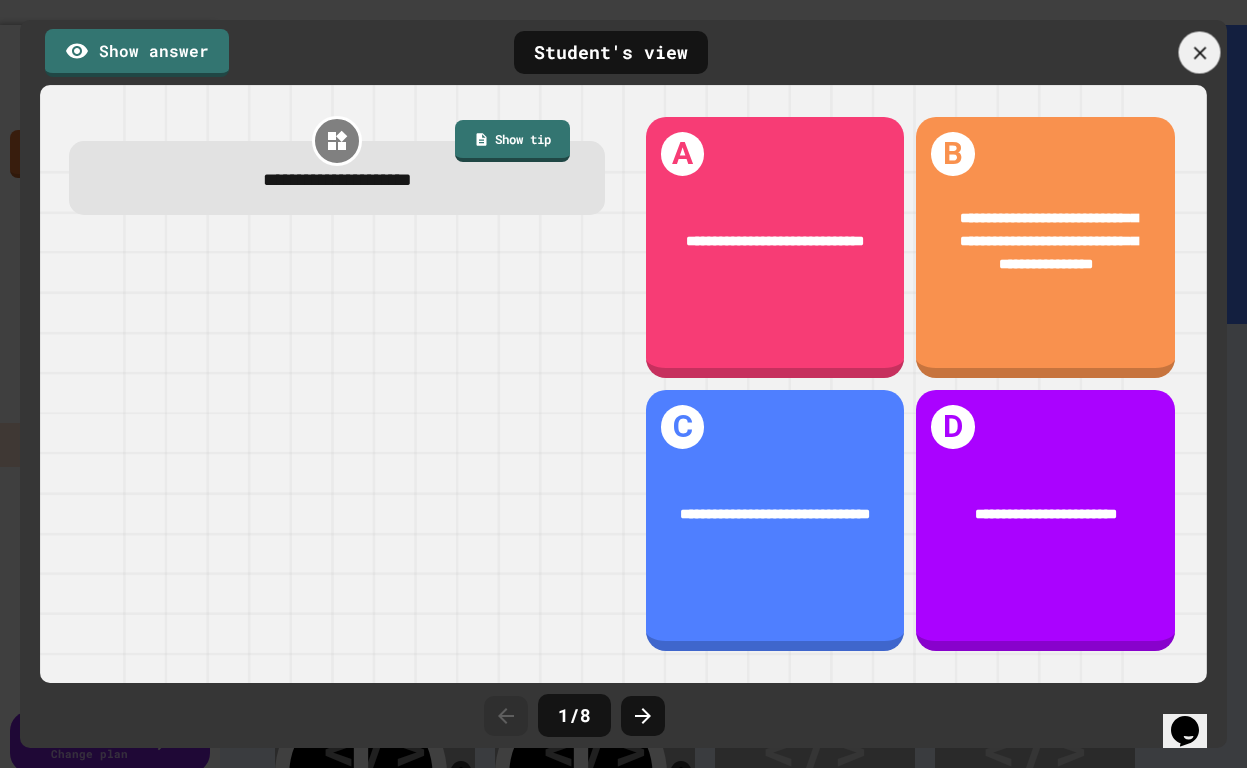 click 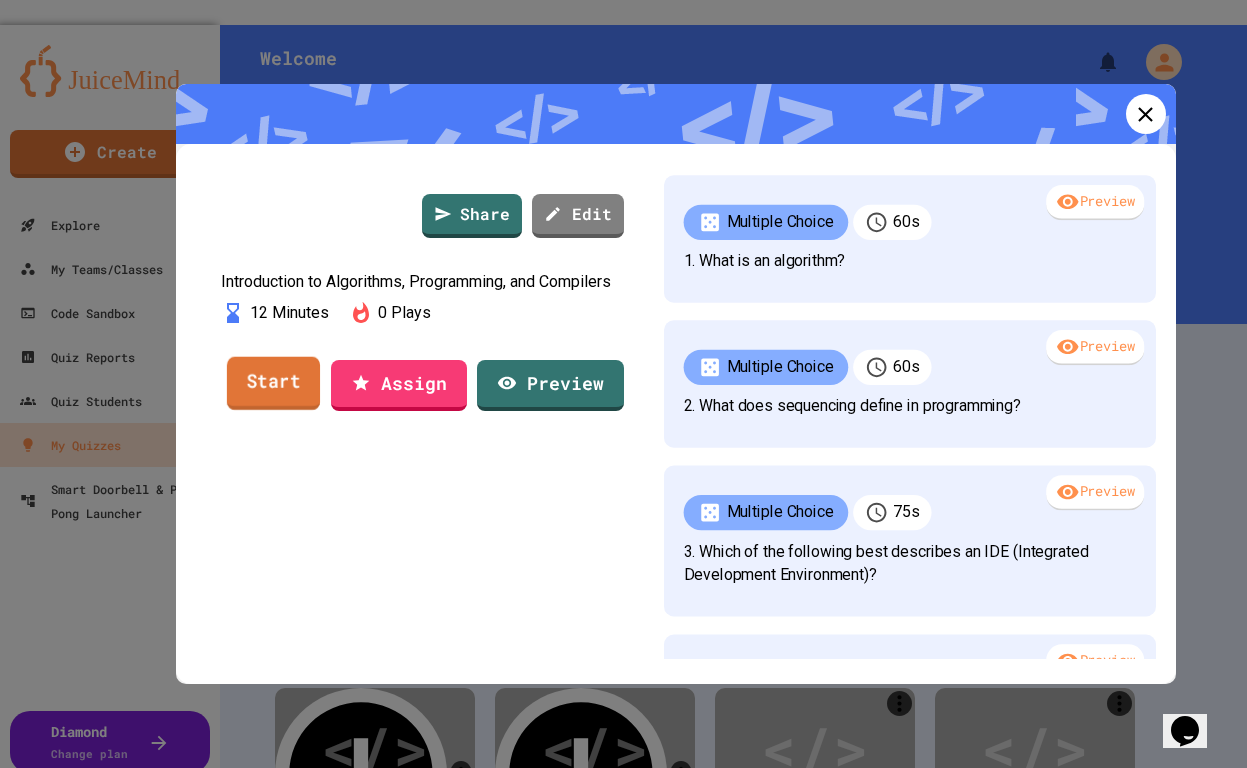 click on "Start" at bounding box center (272, 383) 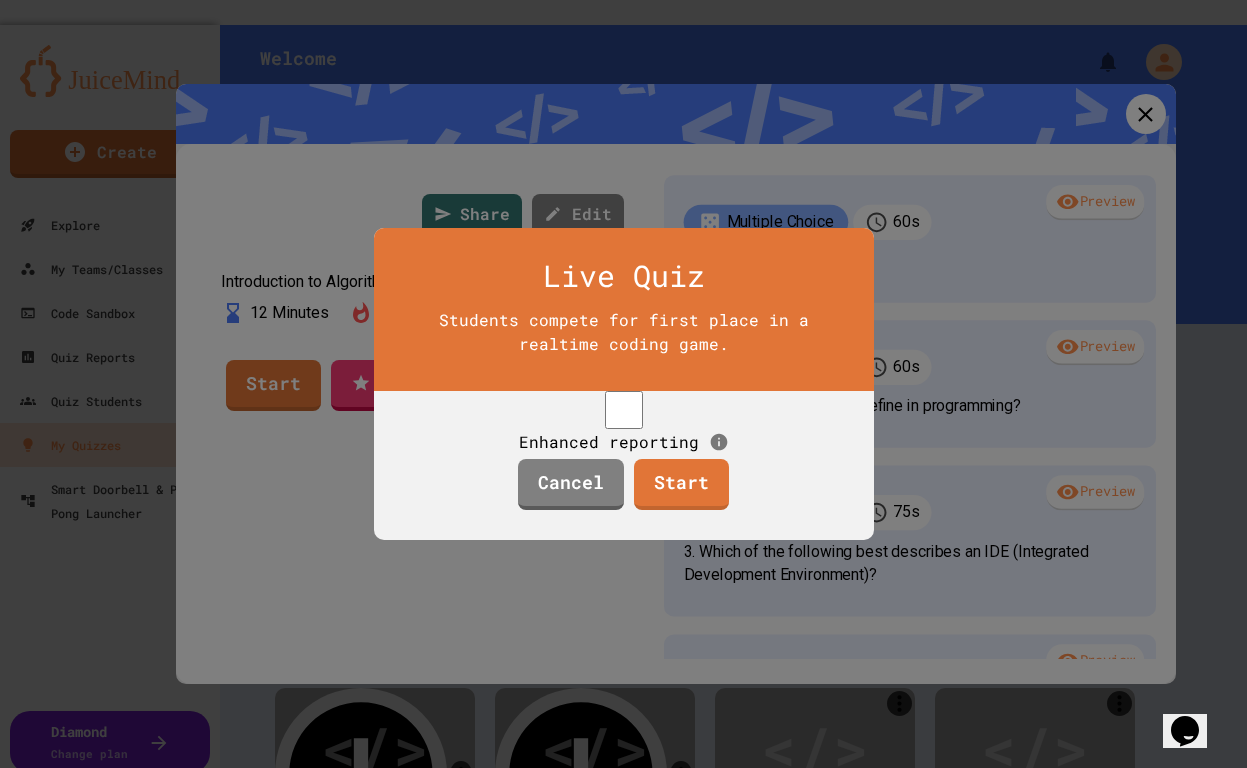 click on "Start" at bounding box center [681, 484] 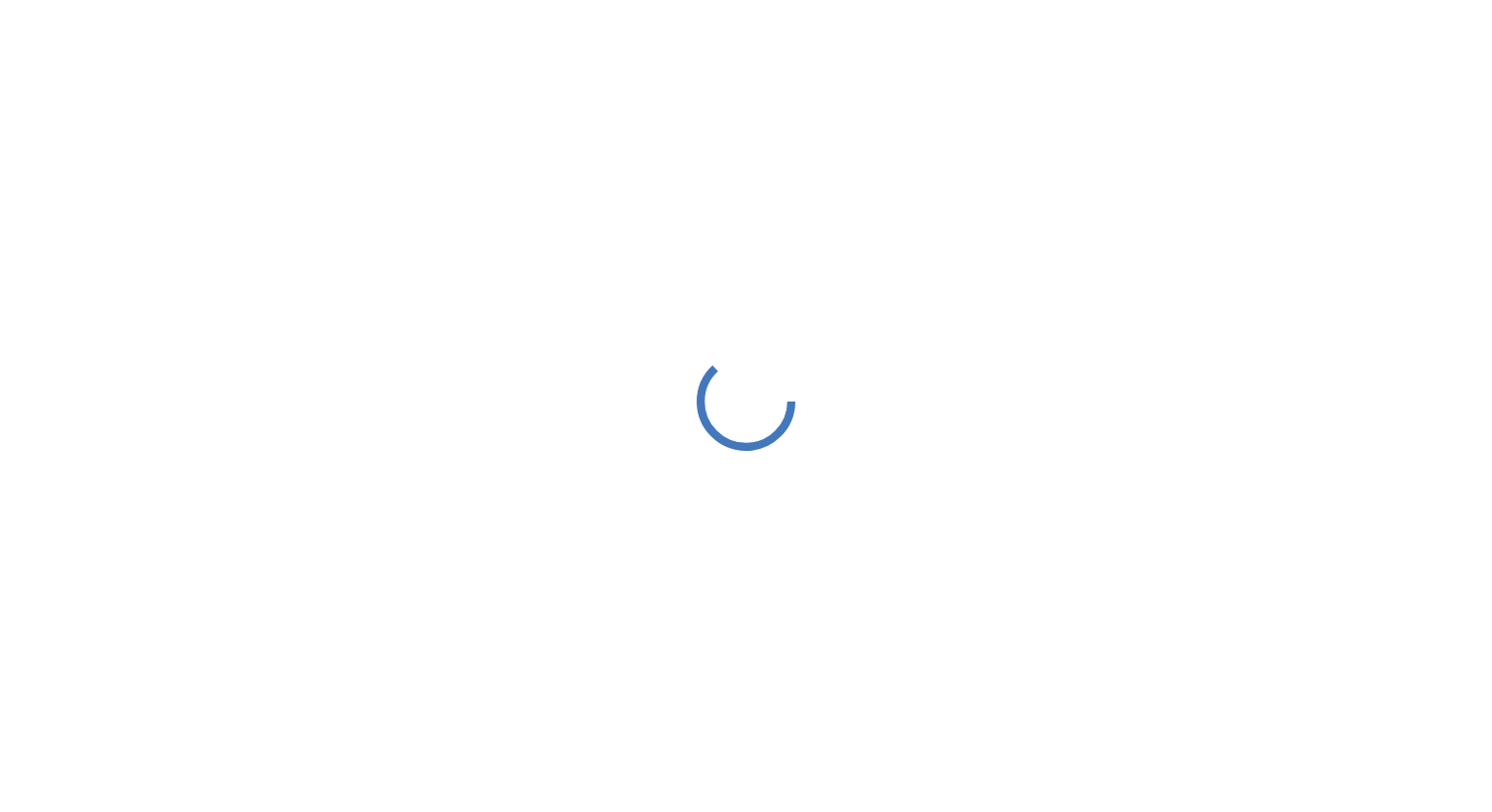scroll, scrollTop: 0, scrollLeft: 0, axis: both 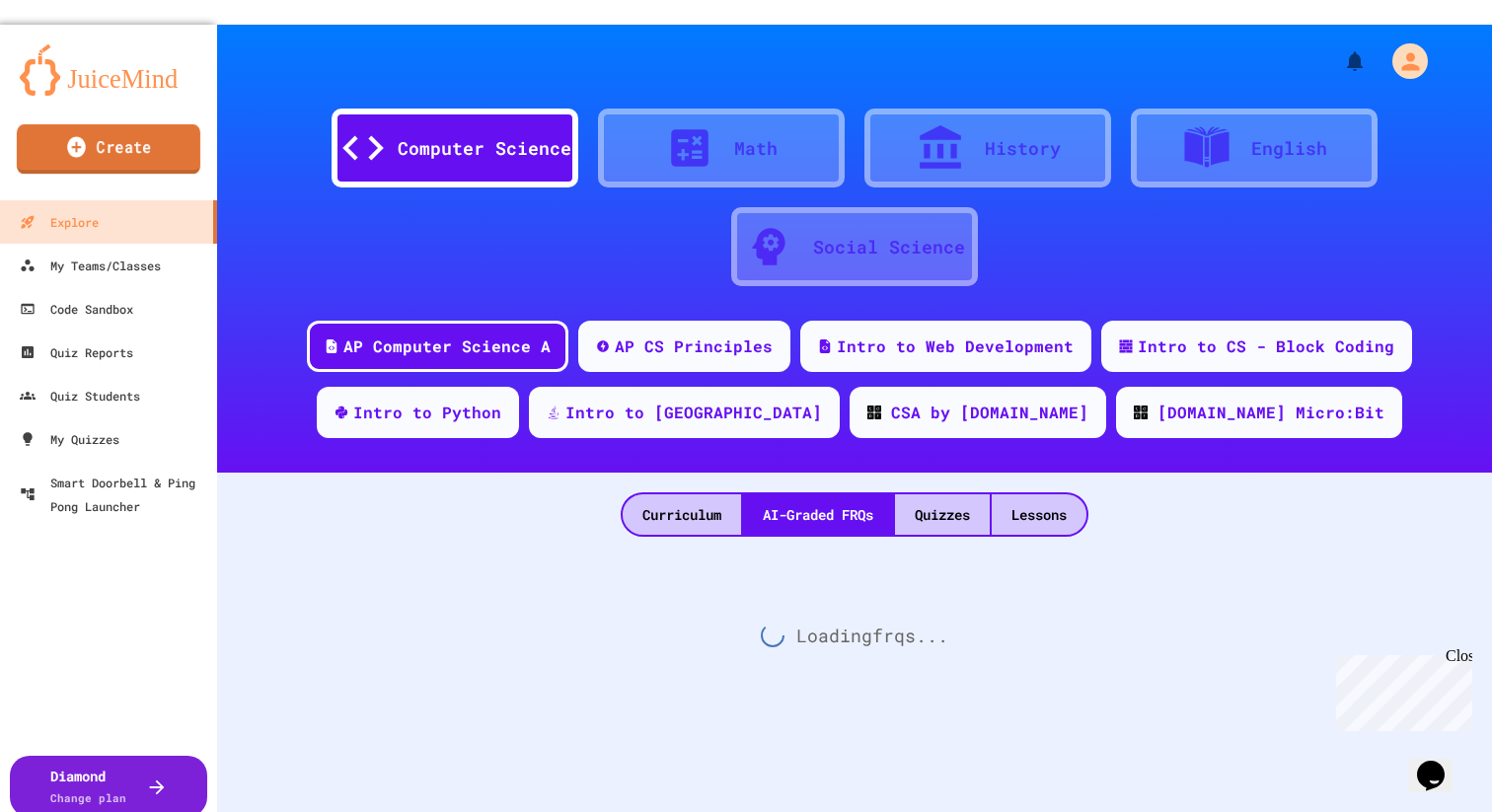 click on "Create" at bounding box center [109, 149] 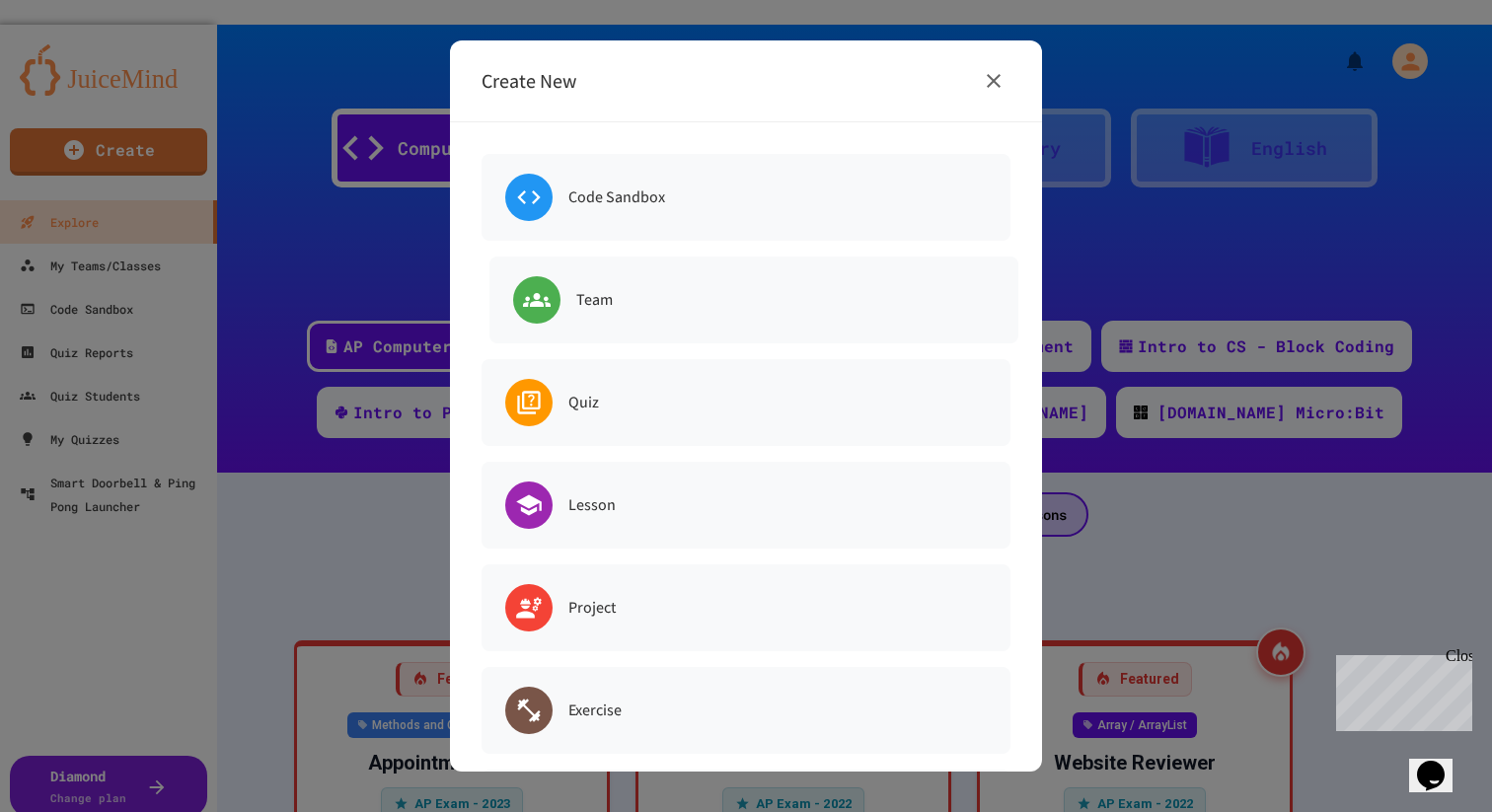 click at bounding box center (537, 300) 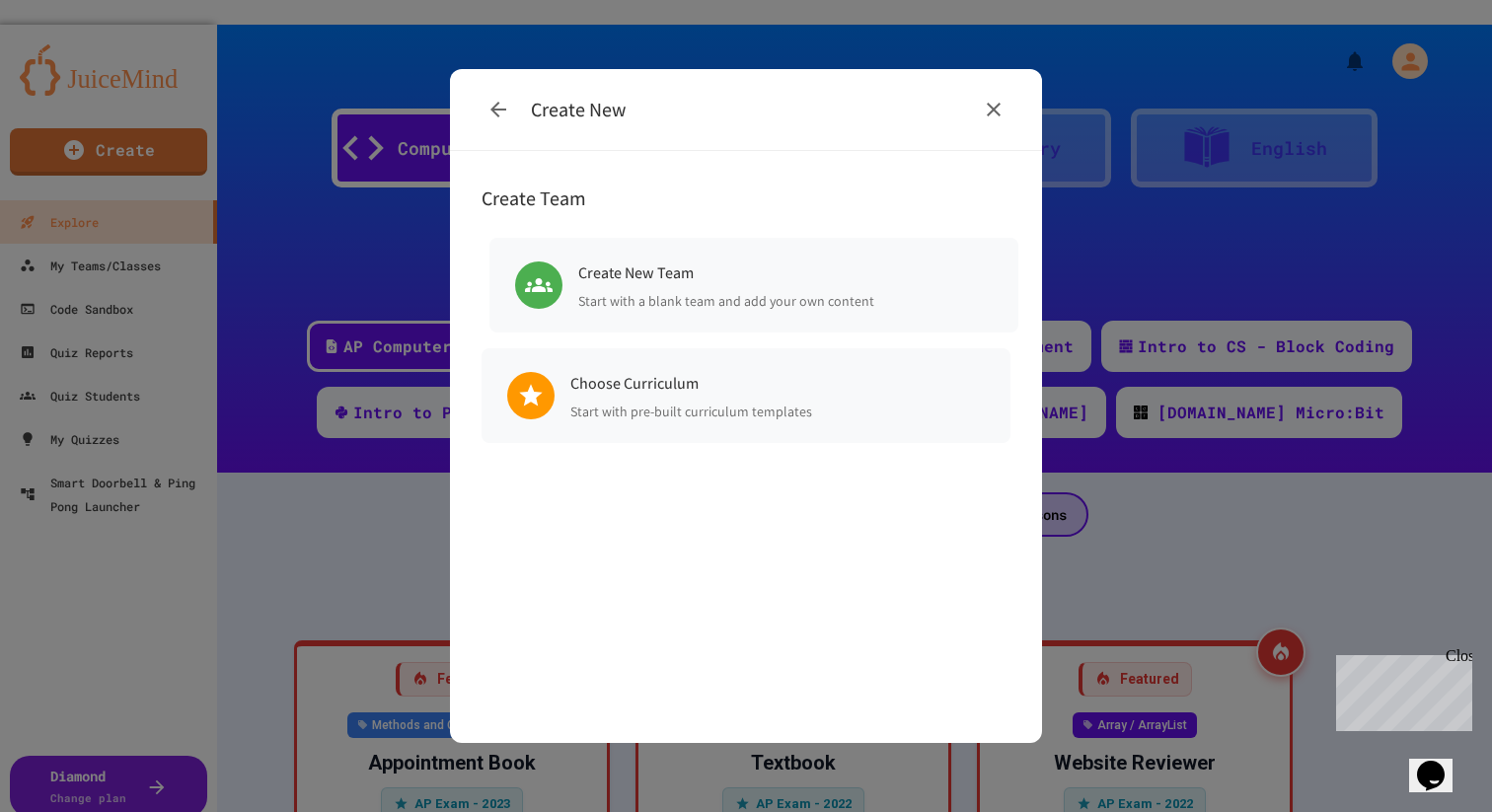 click on "Create New Team Start with a blank team and add your own content" at bounding box center [754, 285] 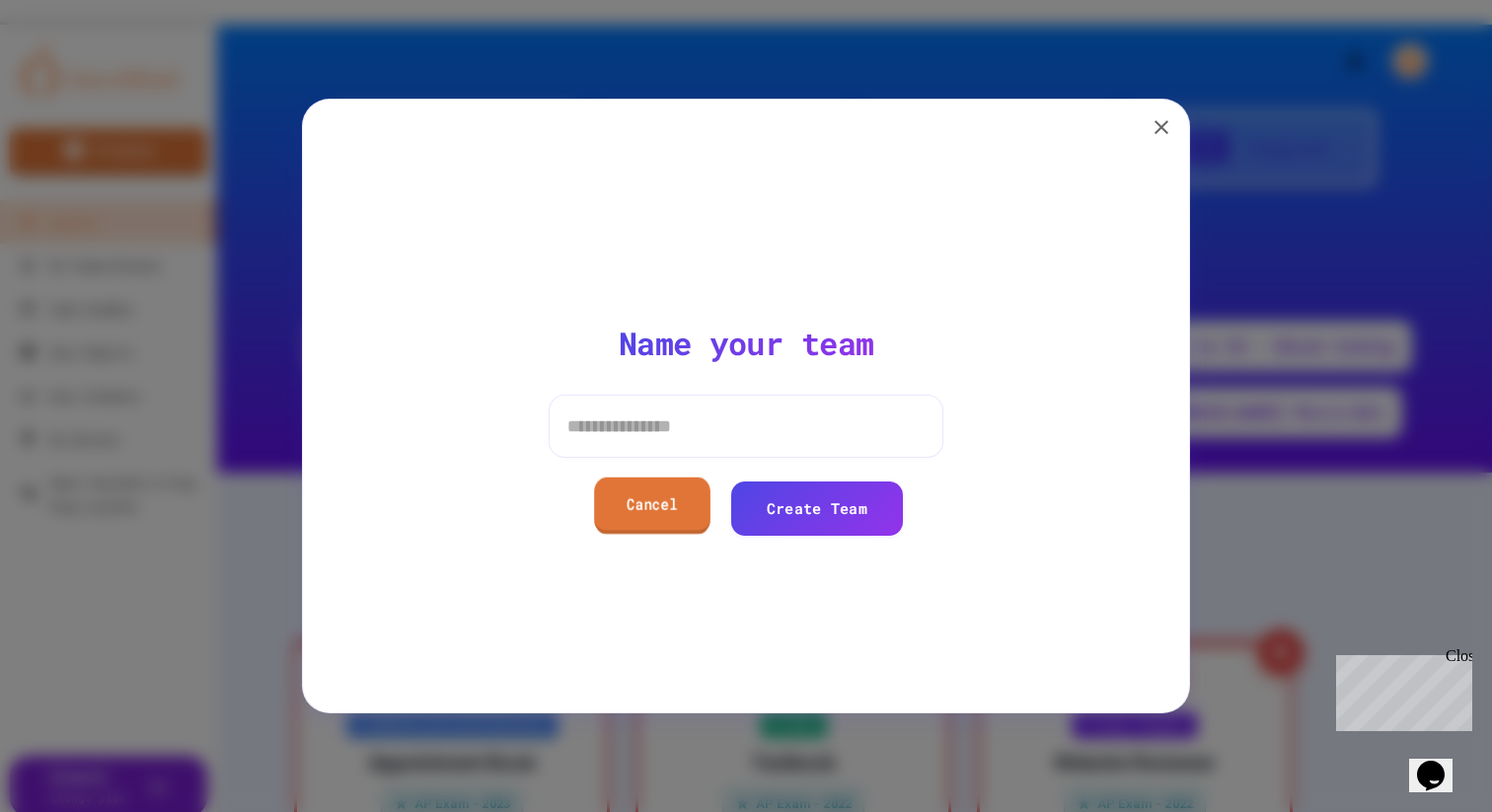 click on "Cancel" at bounding box center (651, 505) 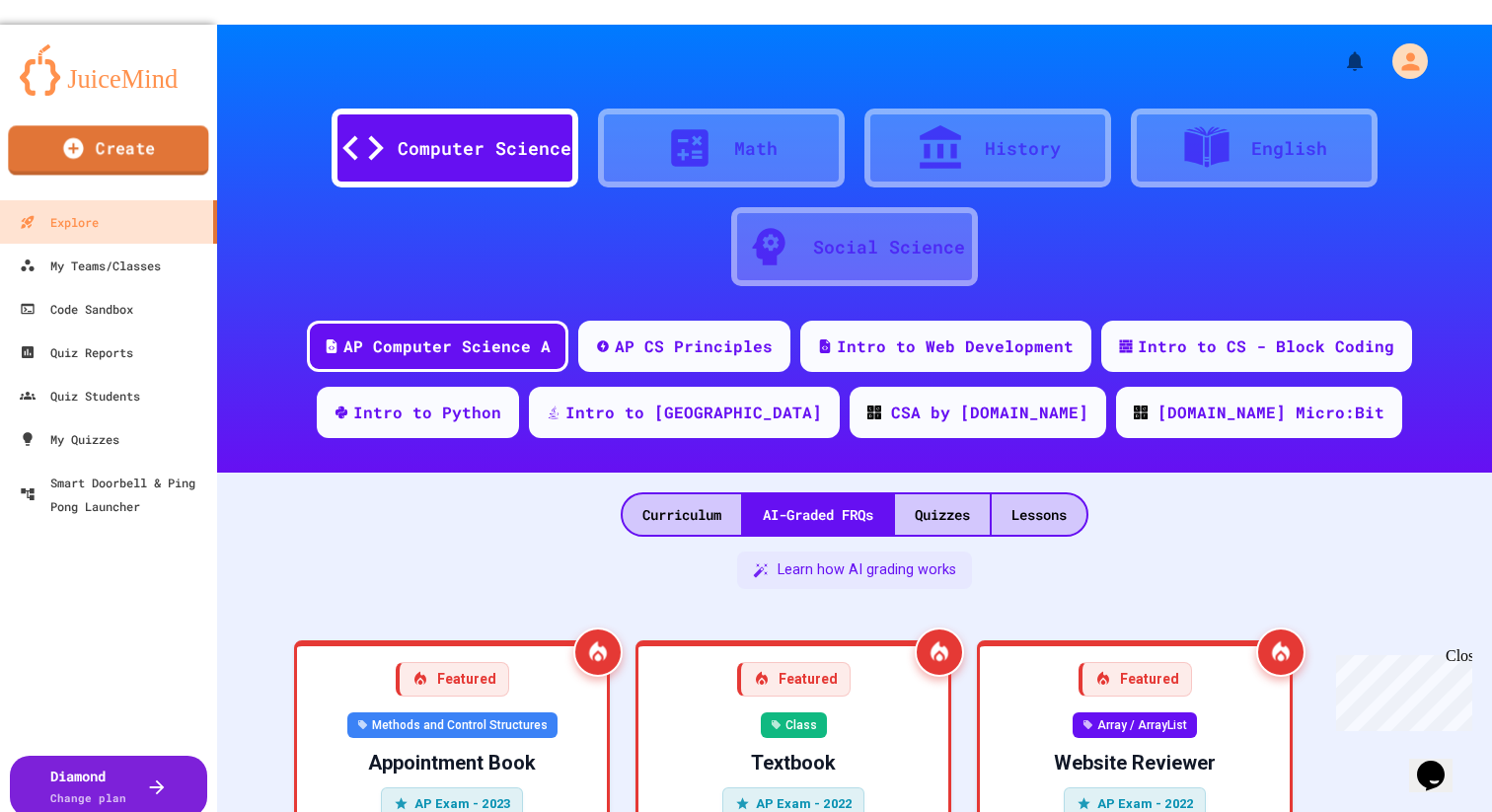 click on "Create" at bounding box center (108, 150) 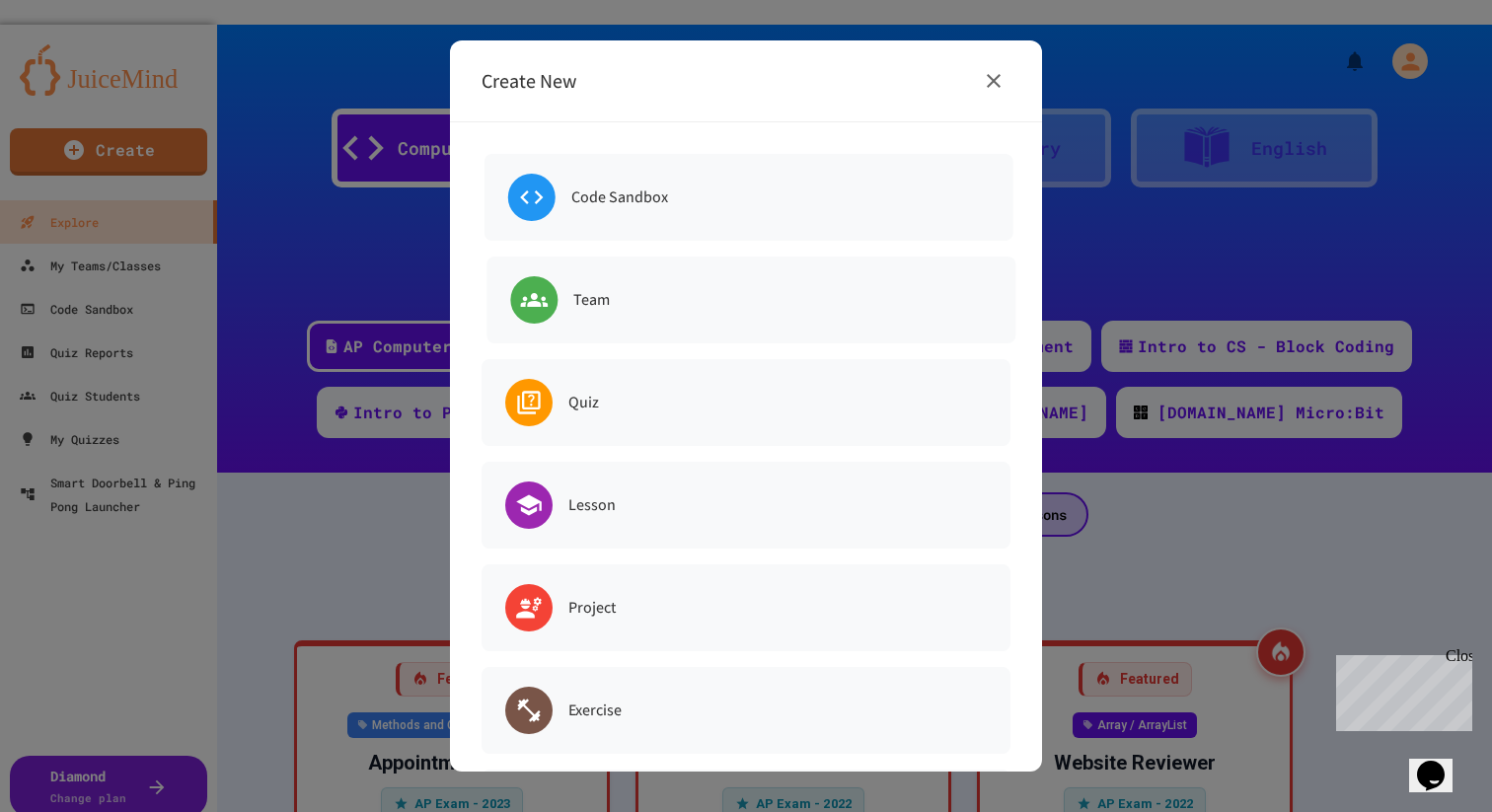 click on "Team" at bounding box center [751, 300] 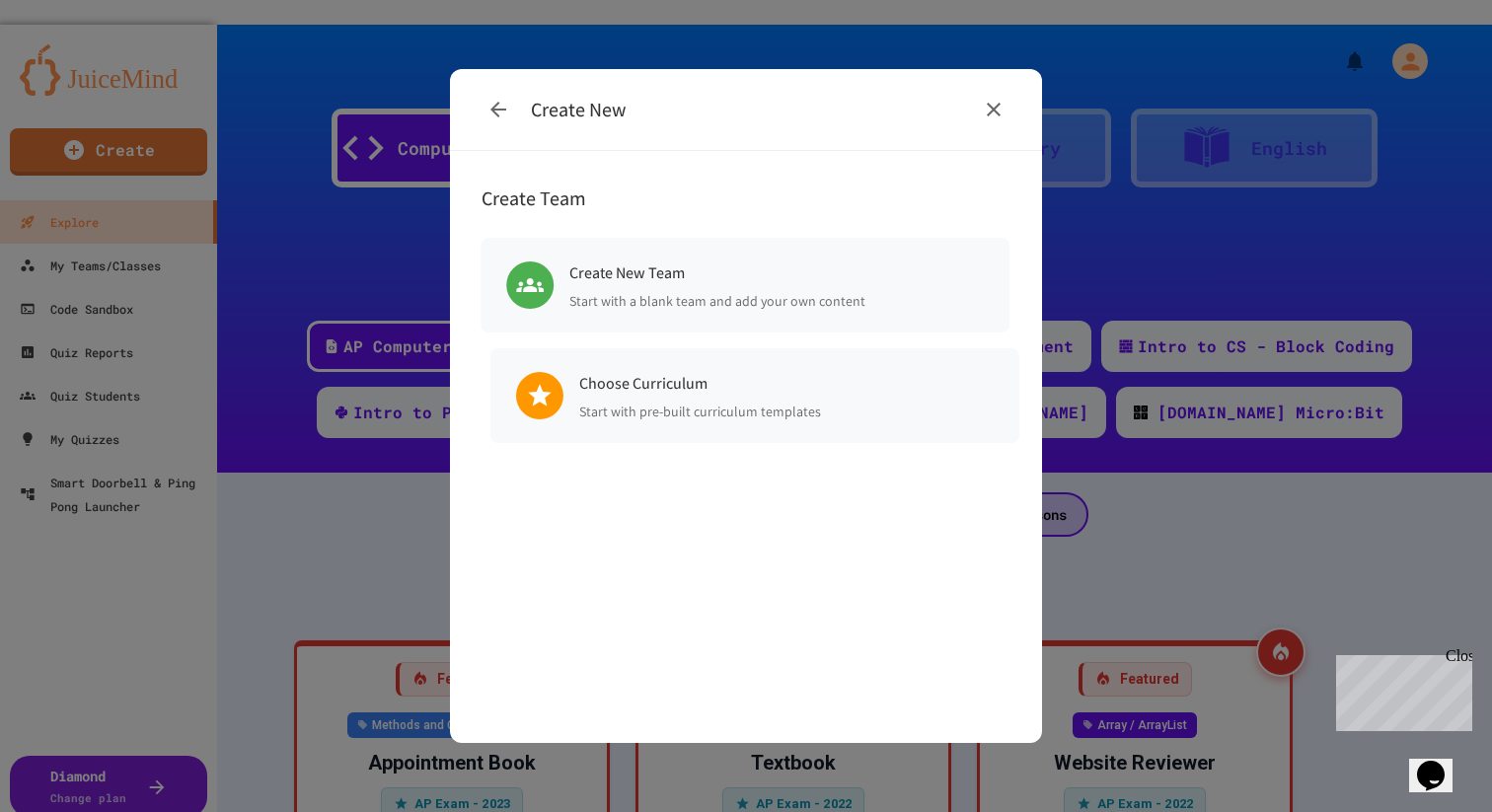 click on "Choose Curriculum Start with pre-built curriculum templates" at bounding box center (755, 396) 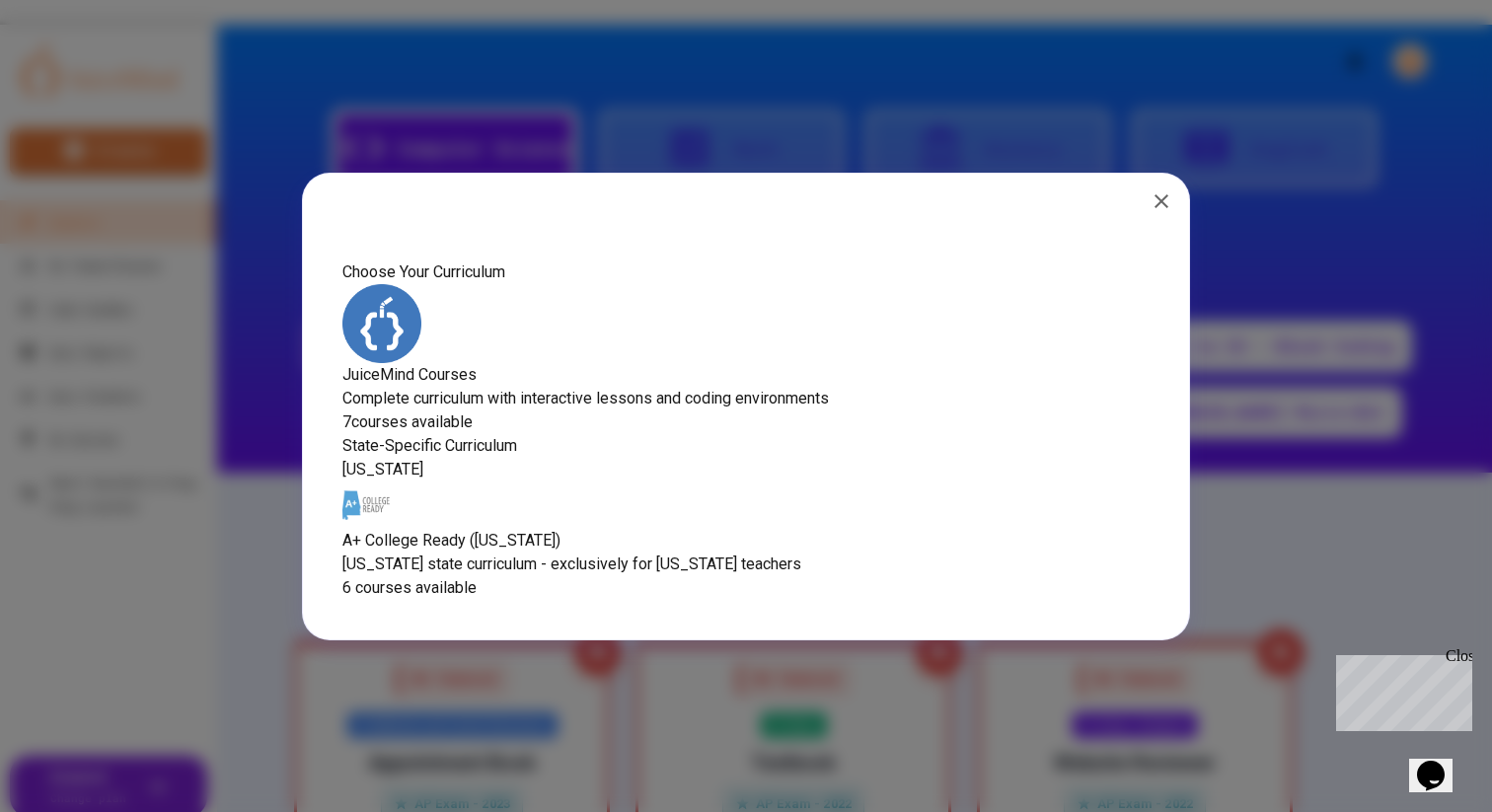 scroll, scrollTop: 52, scrollLeft: 0, axis: vertical 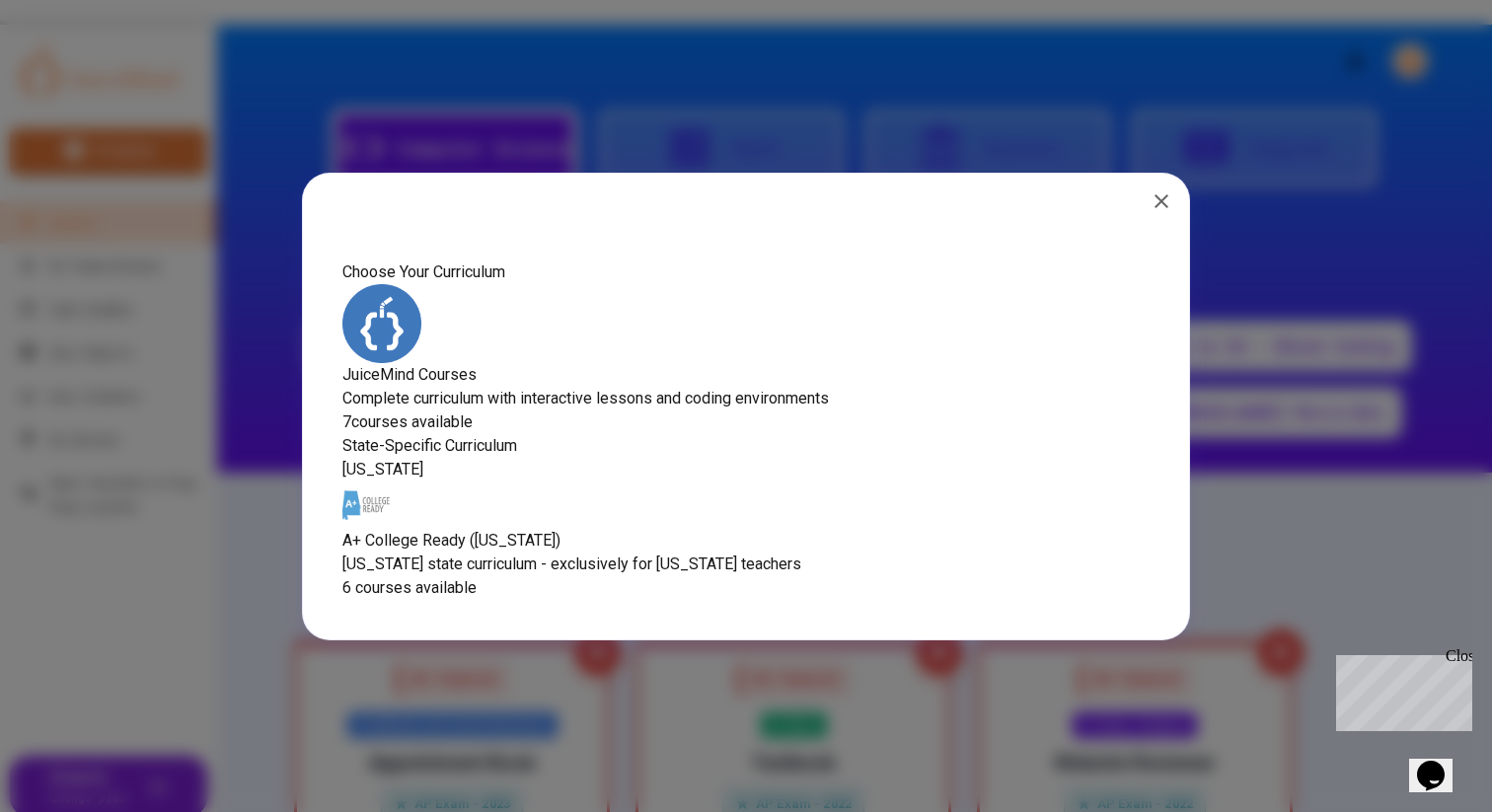 click on "Complete curriculum with interactive lessons and coding environments" at bounding box center (746, 399) 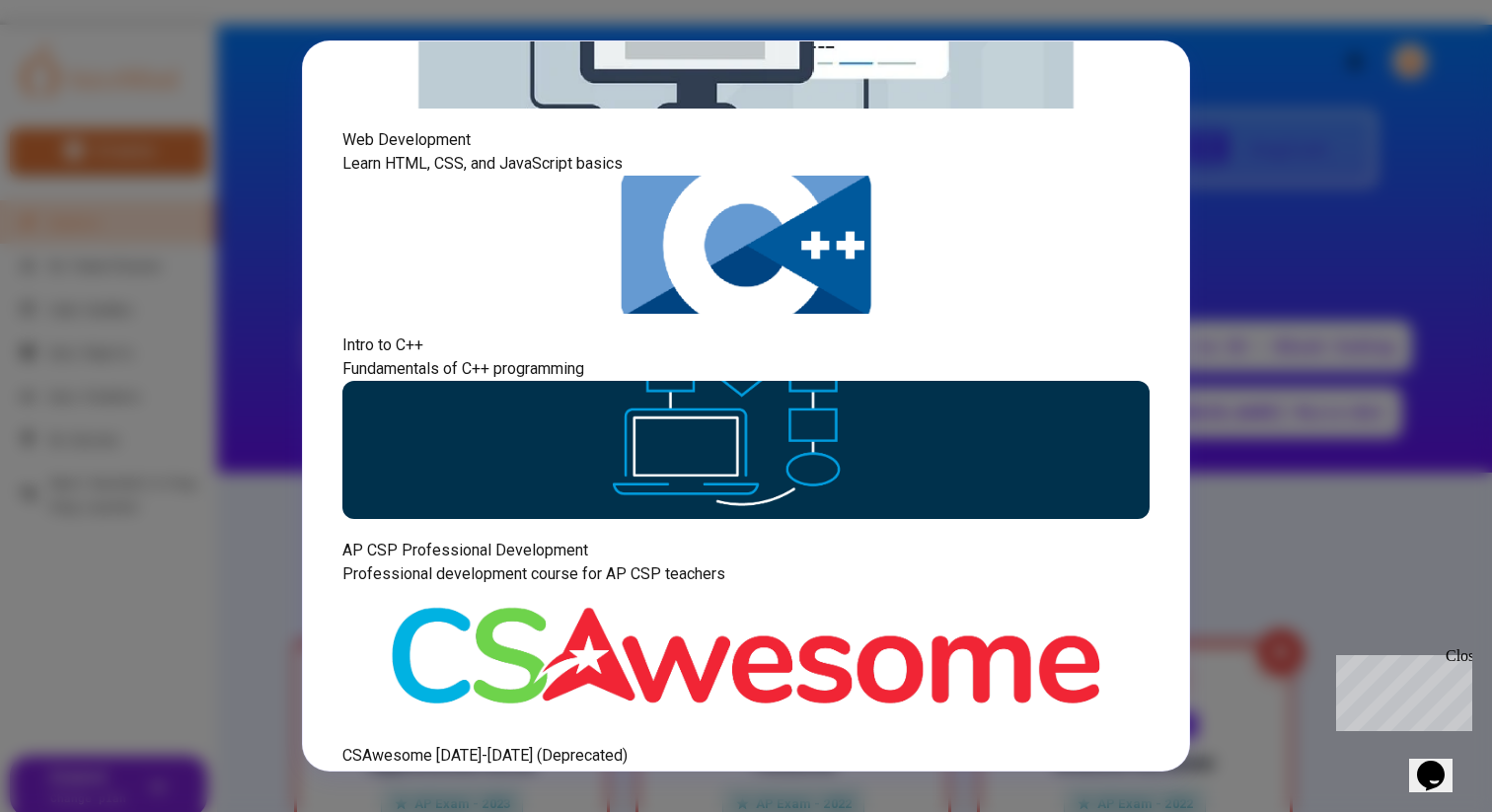 scroll, scrollTop: 0, scrollLeft: 0, axis: both 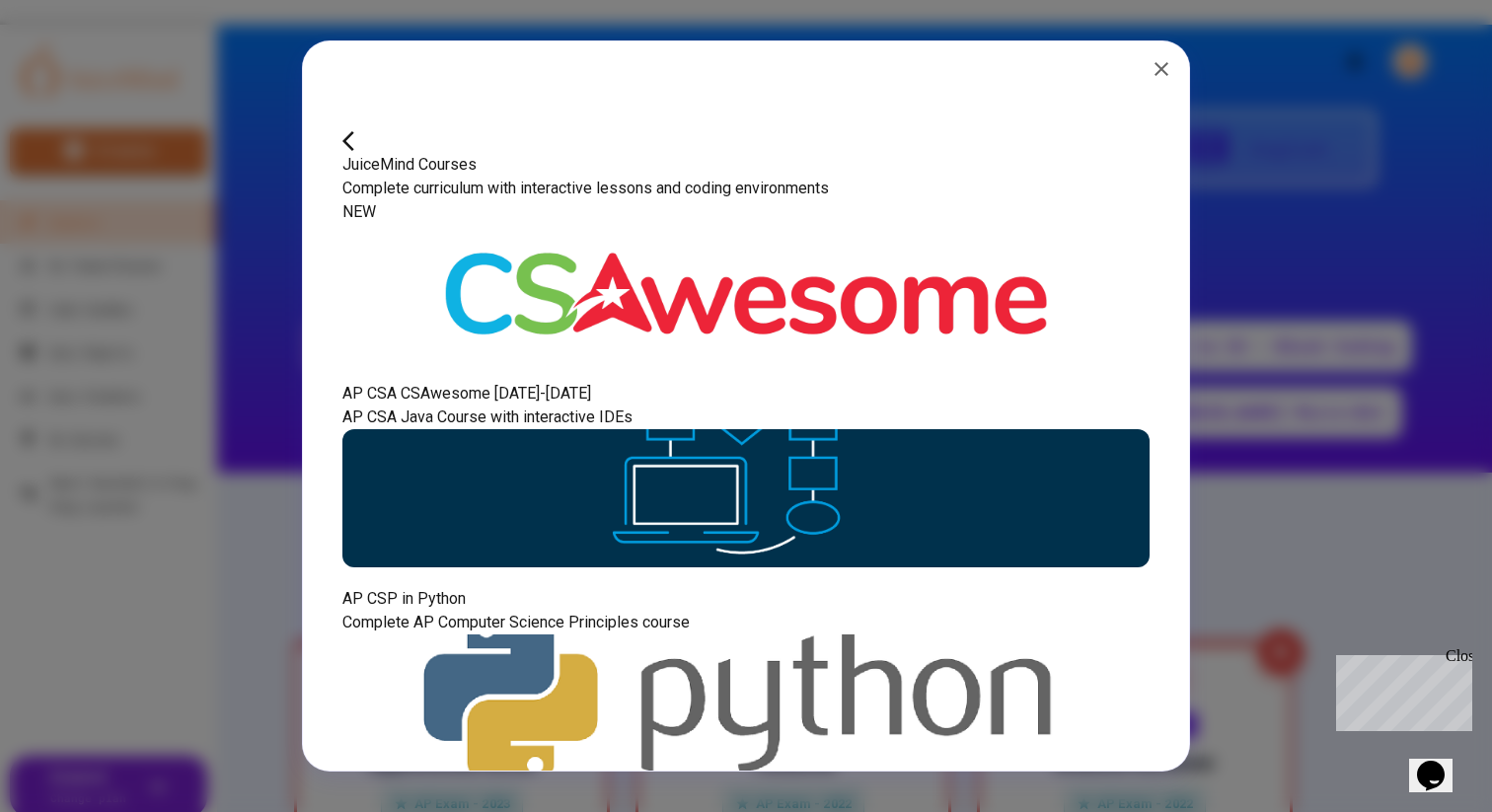 click 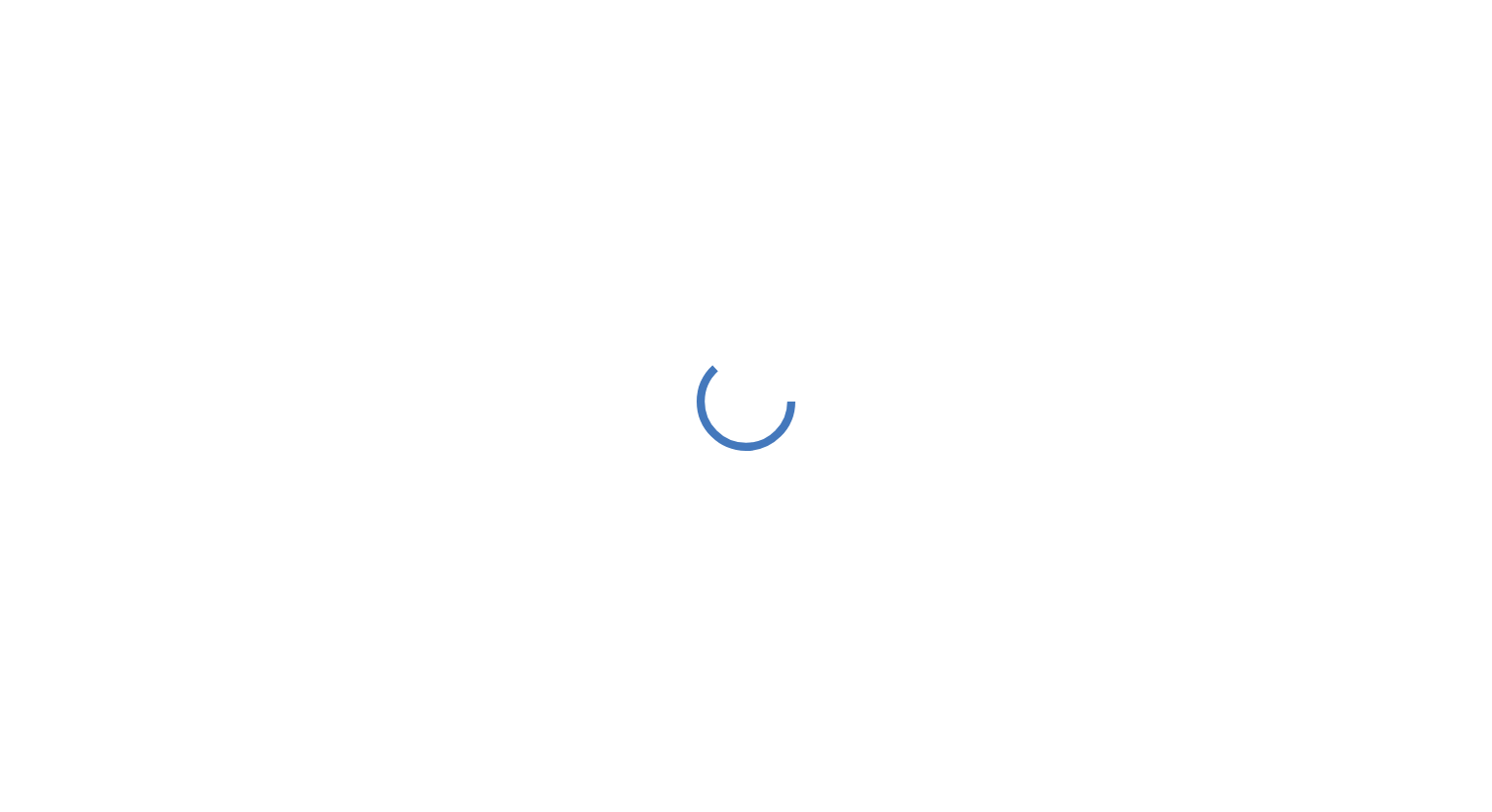scroll, scrollTop: 0, scrollLeft: 0, axis: both 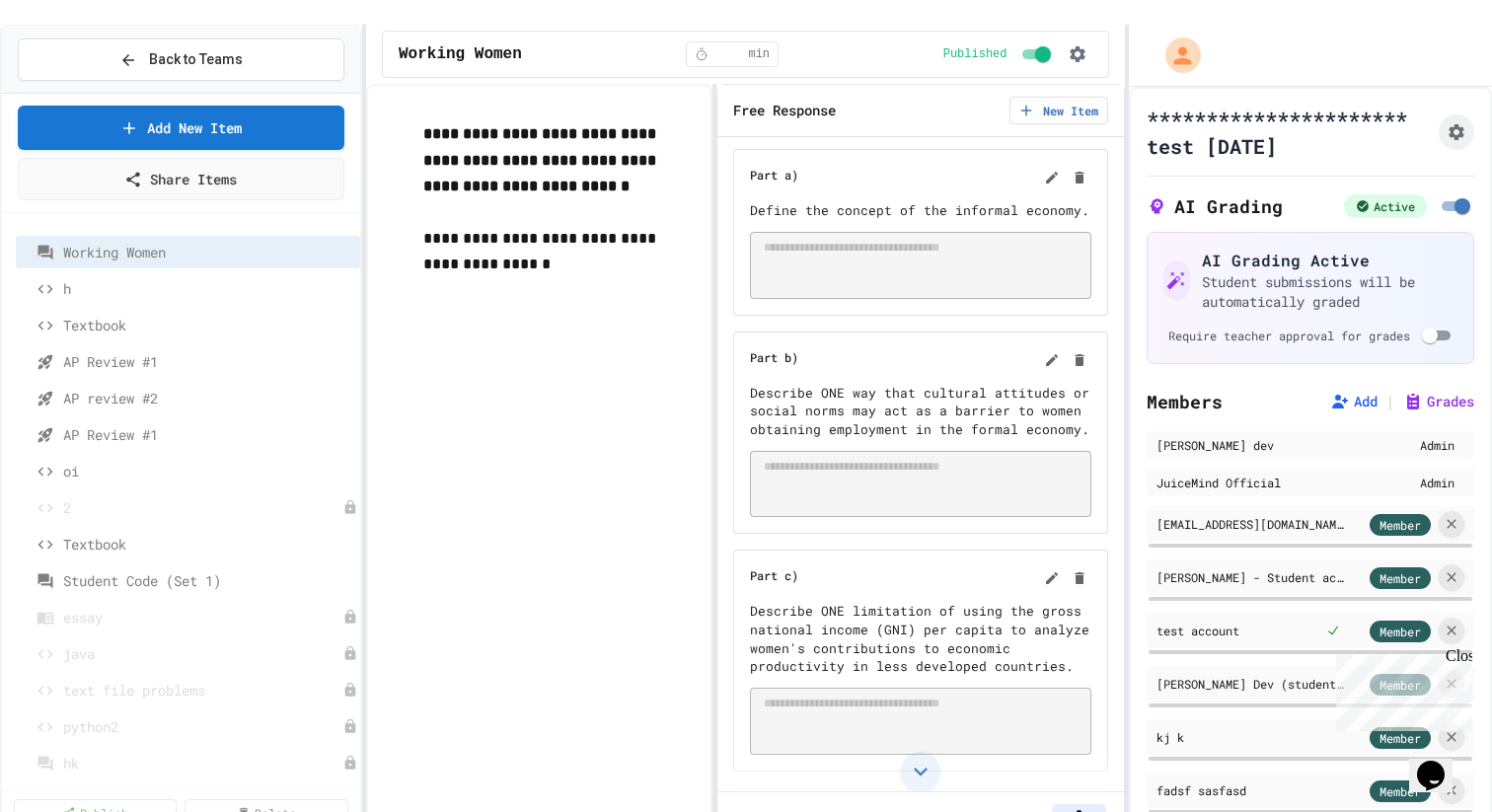 drag, startPoint x: 181, startPoint y: 234, endPoint x: 919, endPoint y: 1, distance: 773.90762 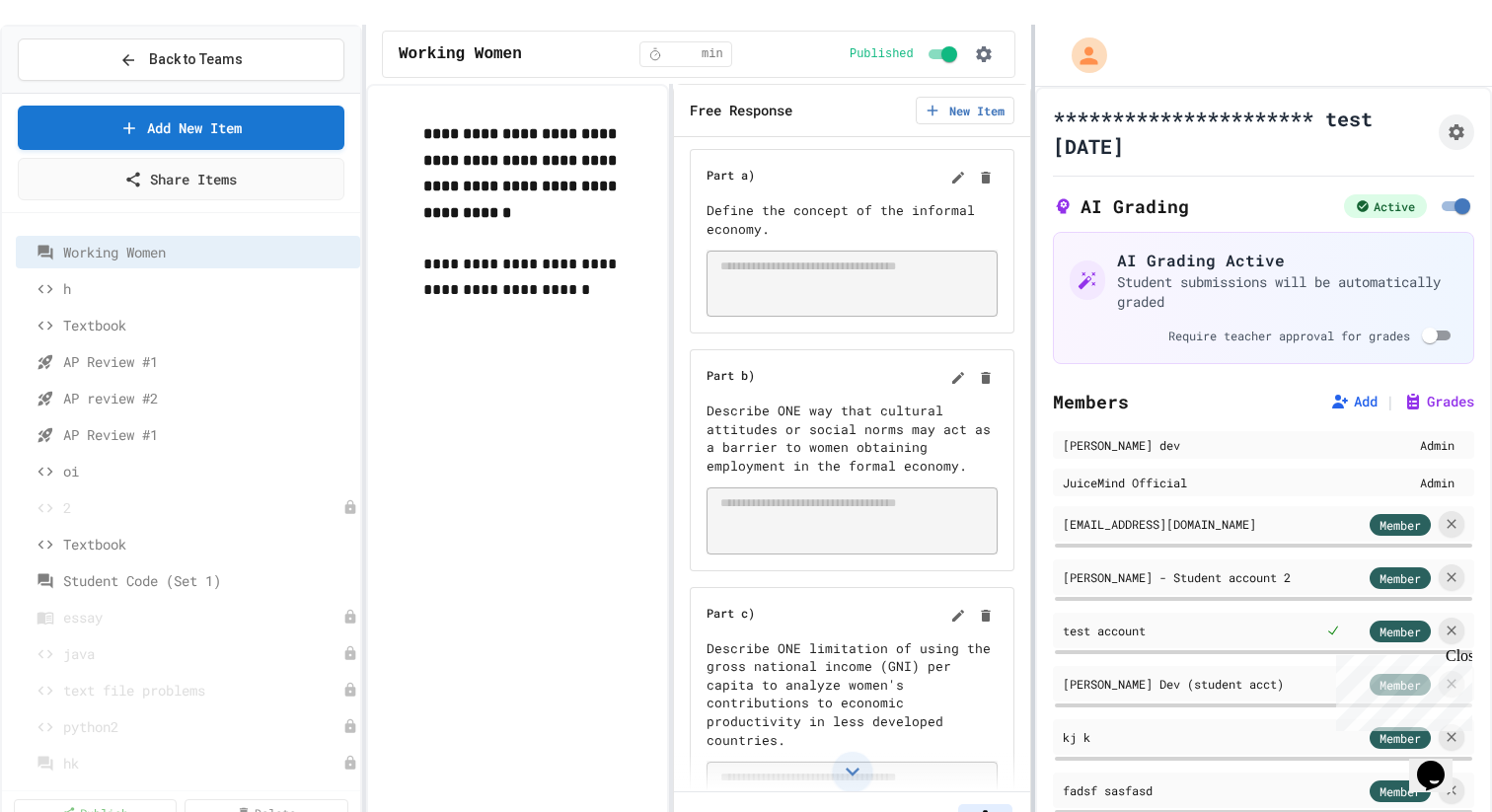 click at bounding box center [1033, 430] 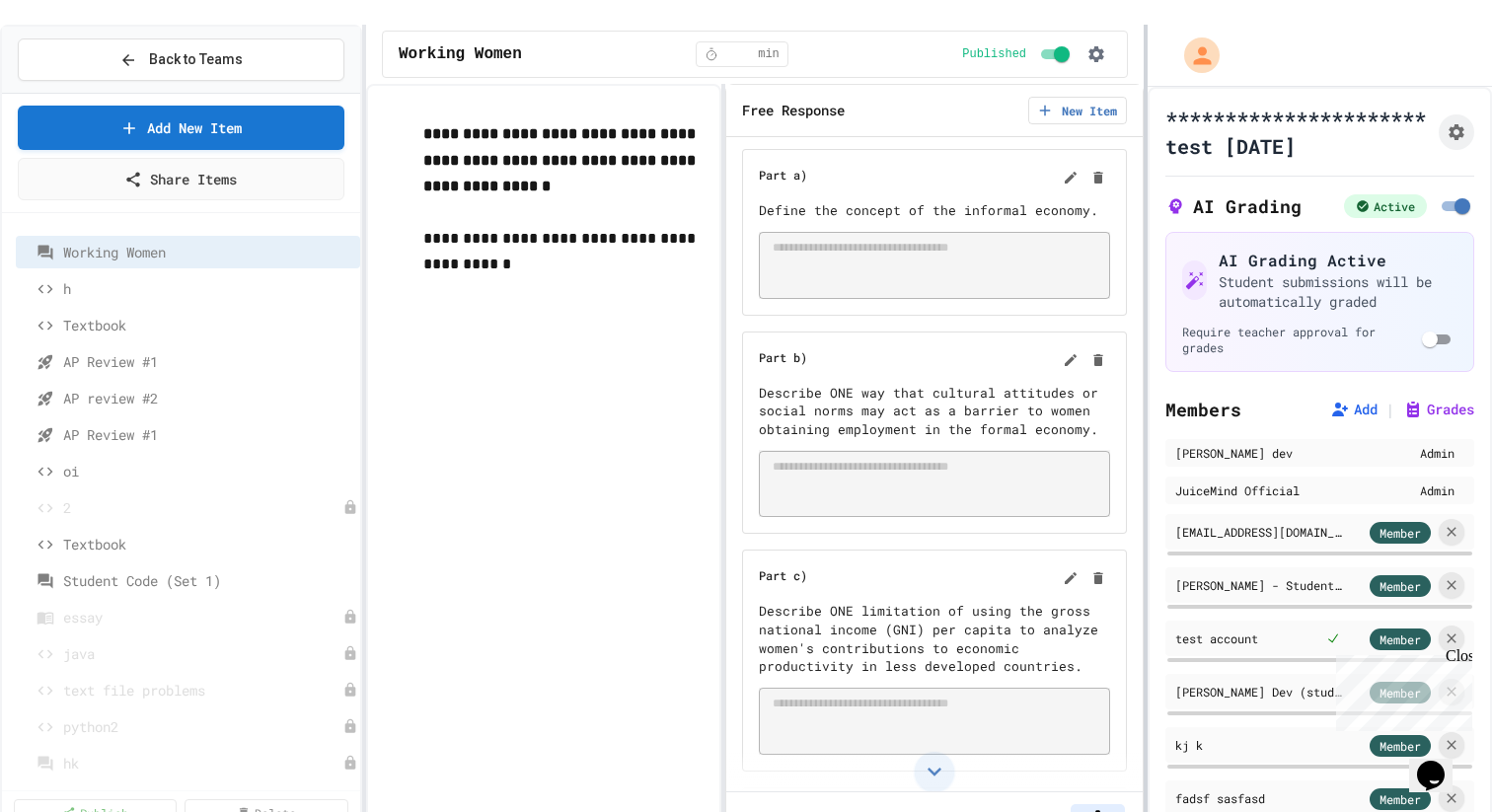 click at bounding box center (1146, 430) 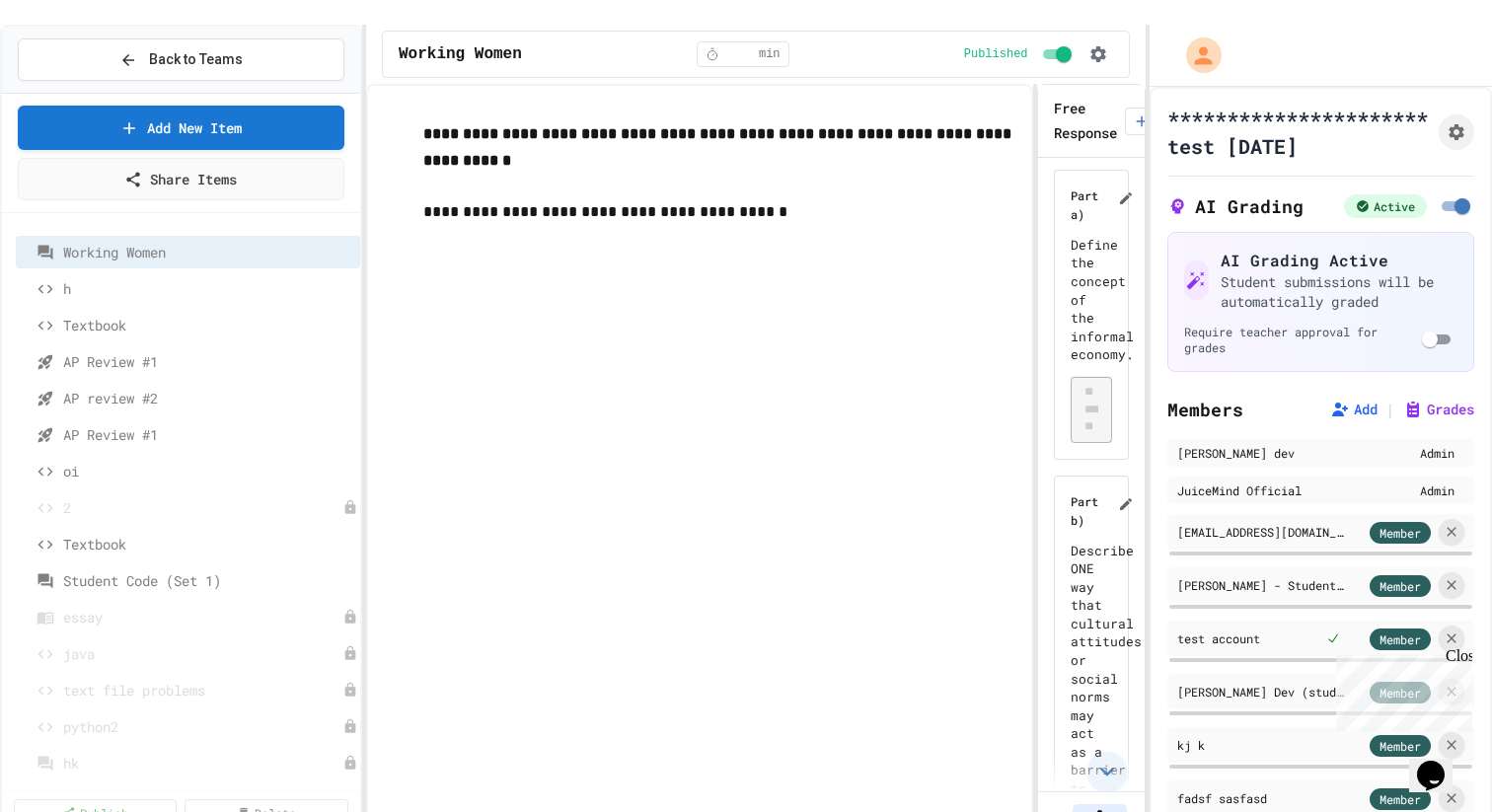 click on "**********" at bounding box center (756, 460) 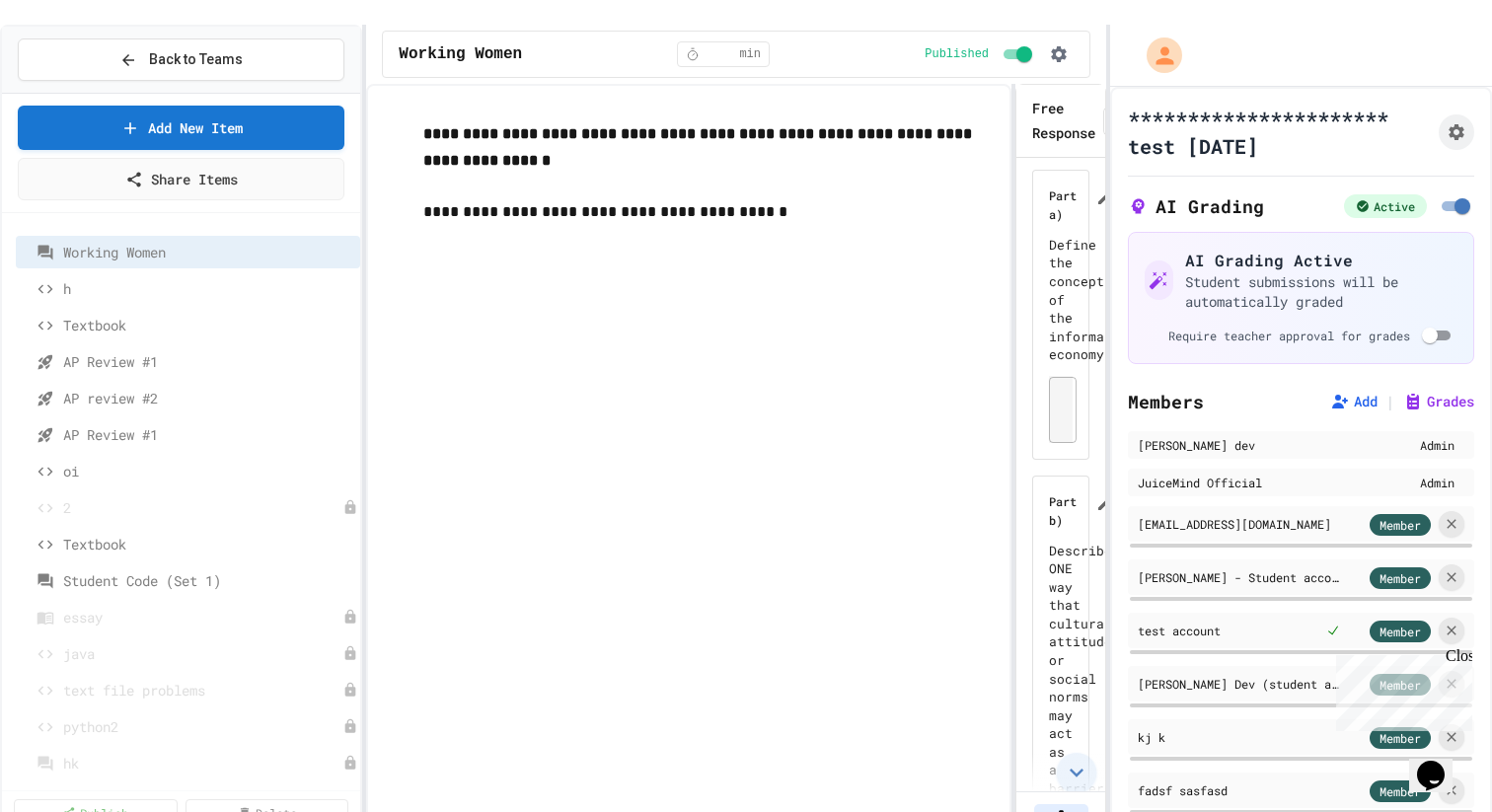 click on "**********" at bounding box center (746, 430) 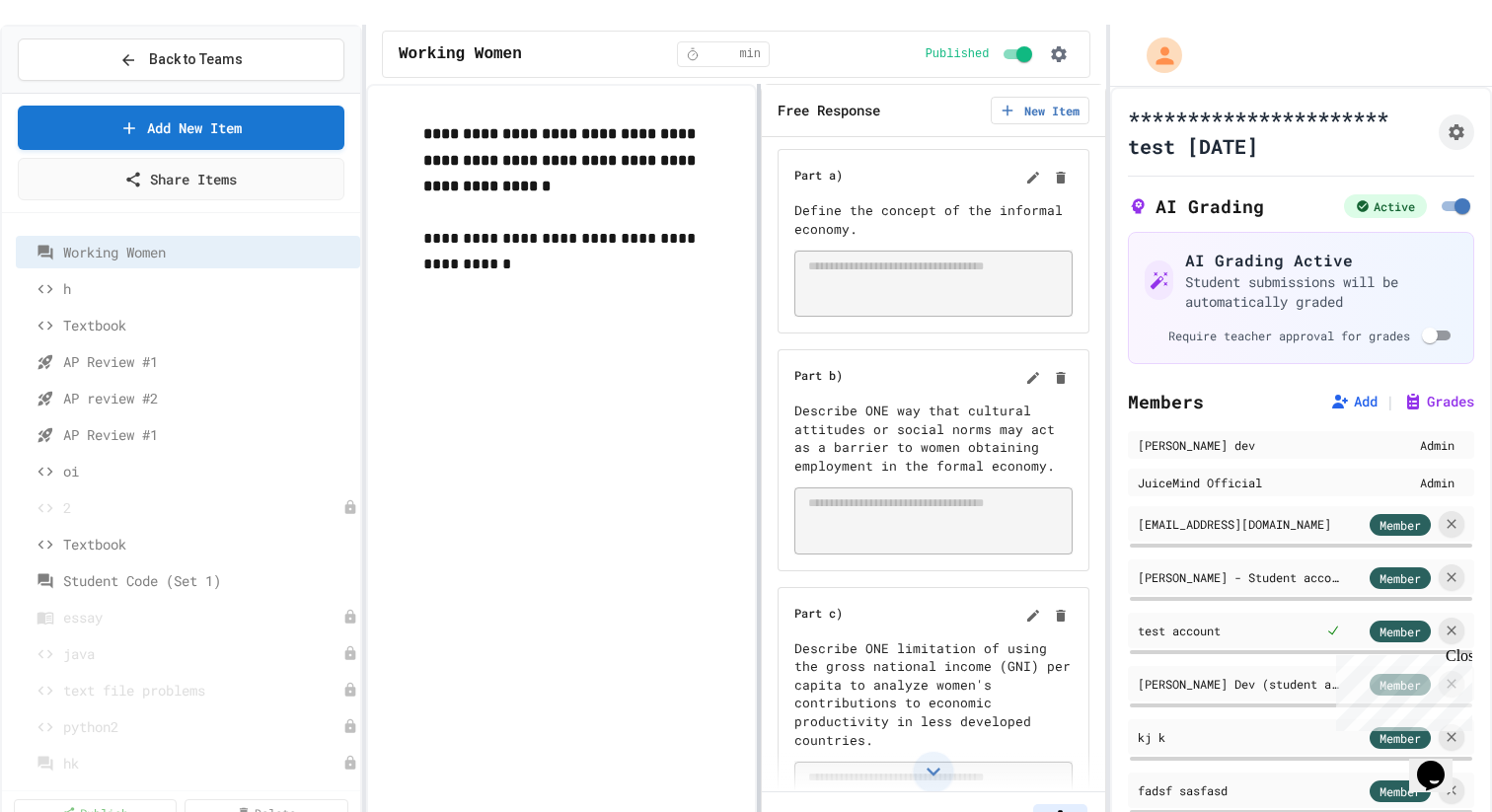 click at bounding box center (759, 460) 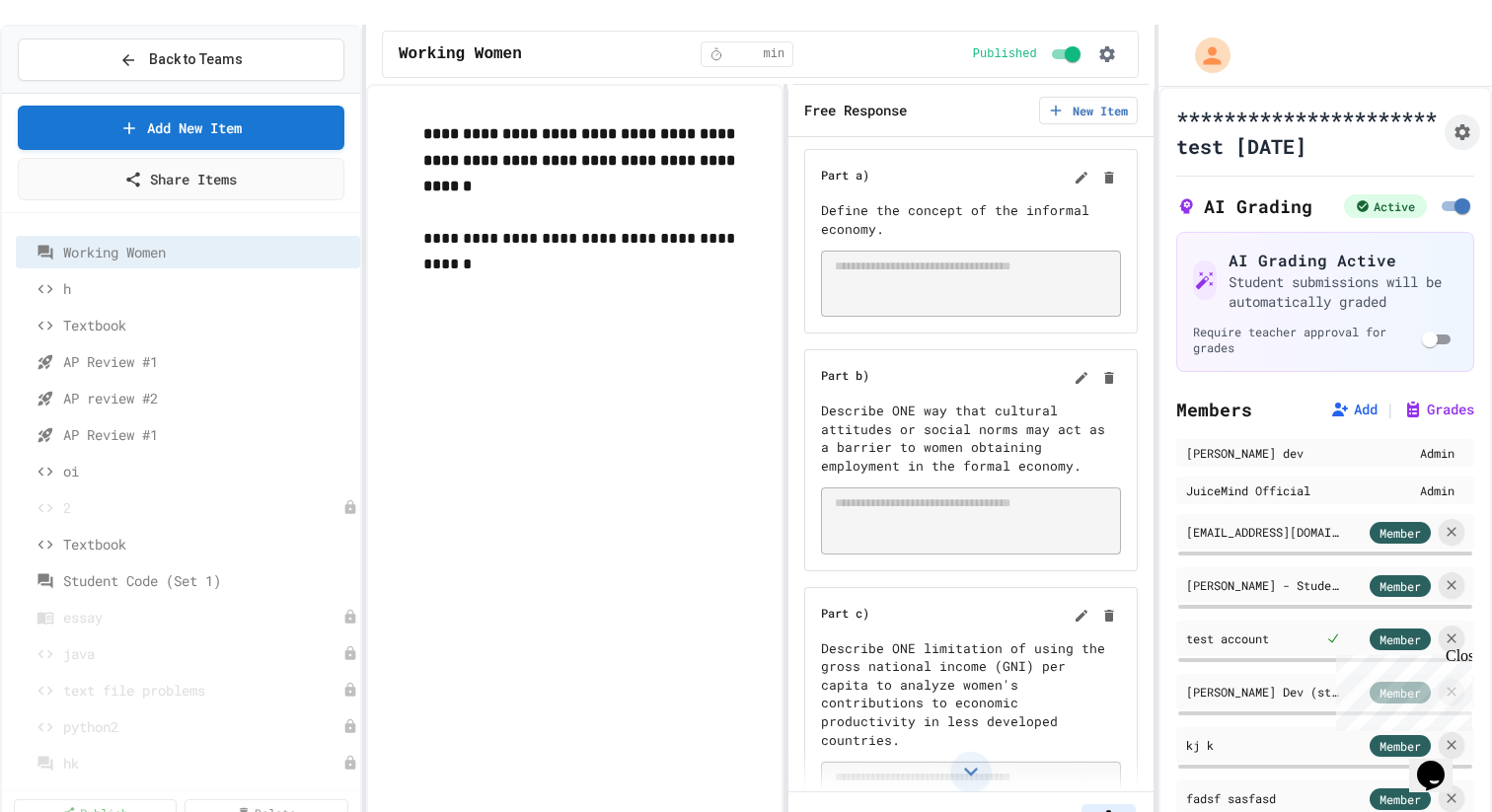 click on "**********" at bounding box center [746, 430] 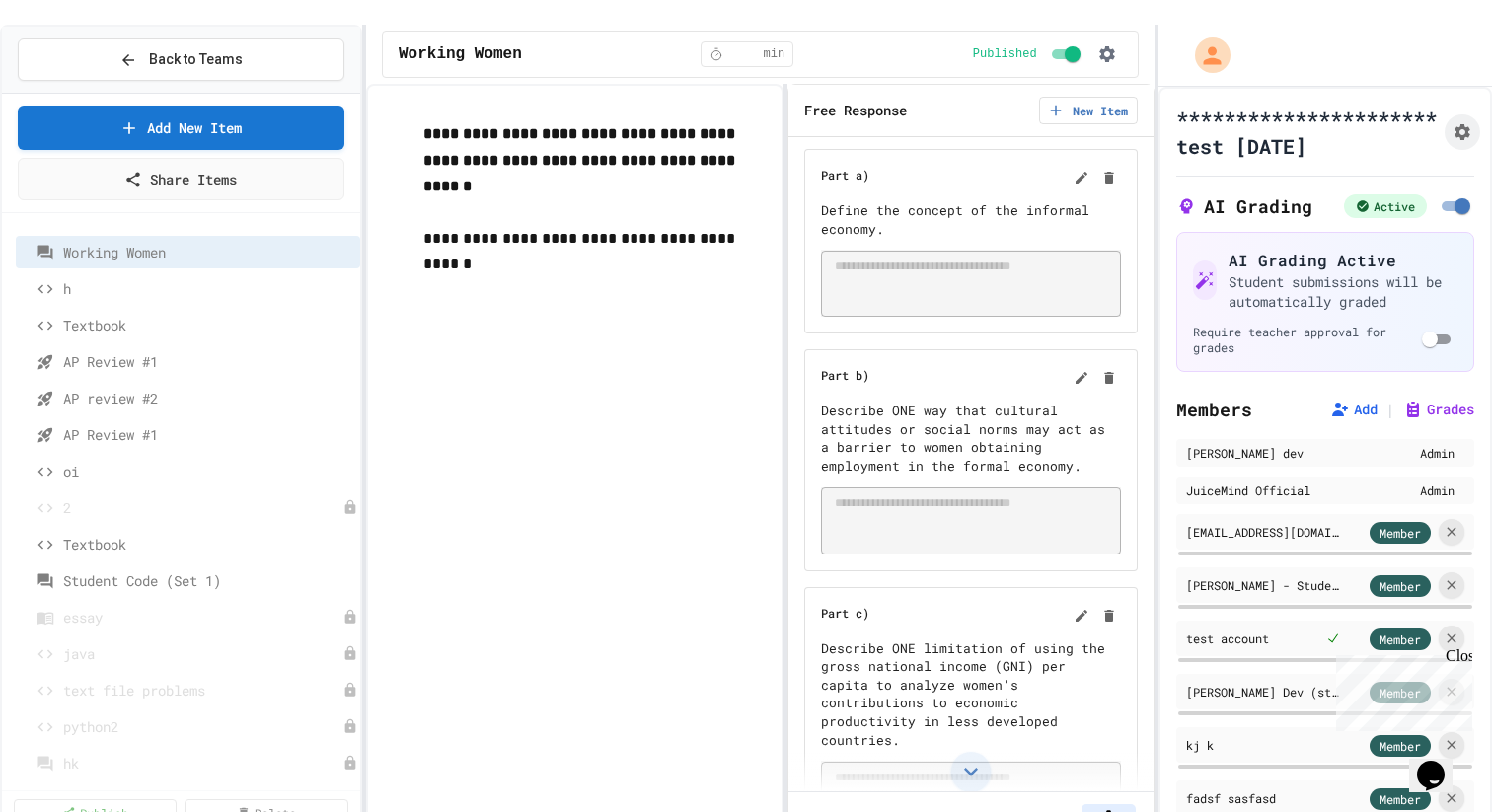 click on "Part a) Define the concept of the informal economy. * ​ Part b) Describe ONE way that cultural attitudes or social norms may act as a barrier to women obtaining employment in the formal economy. * ​ Part c) Describe ONE limitation of using the gross national income (GNI) per capita to analyze women's contributions to economic productivity in less developed countries. * ​ Part d) Explain ONE relationship between women's economic empowerment and a decrease in the rate of natural increase in a more developed country. * ​ Part e) Explain the likely outcome on rural to urban migration as women gain greater access to education. * ​ Part f) Explain ONE likely obstacle for highly educated women who are employed in the formal economy. * ​ Part g) Explain the degree to which granting microloans to individual women in less developed countries may be an effective strategy for economic development. * ​" at bounding box center (971, 464) 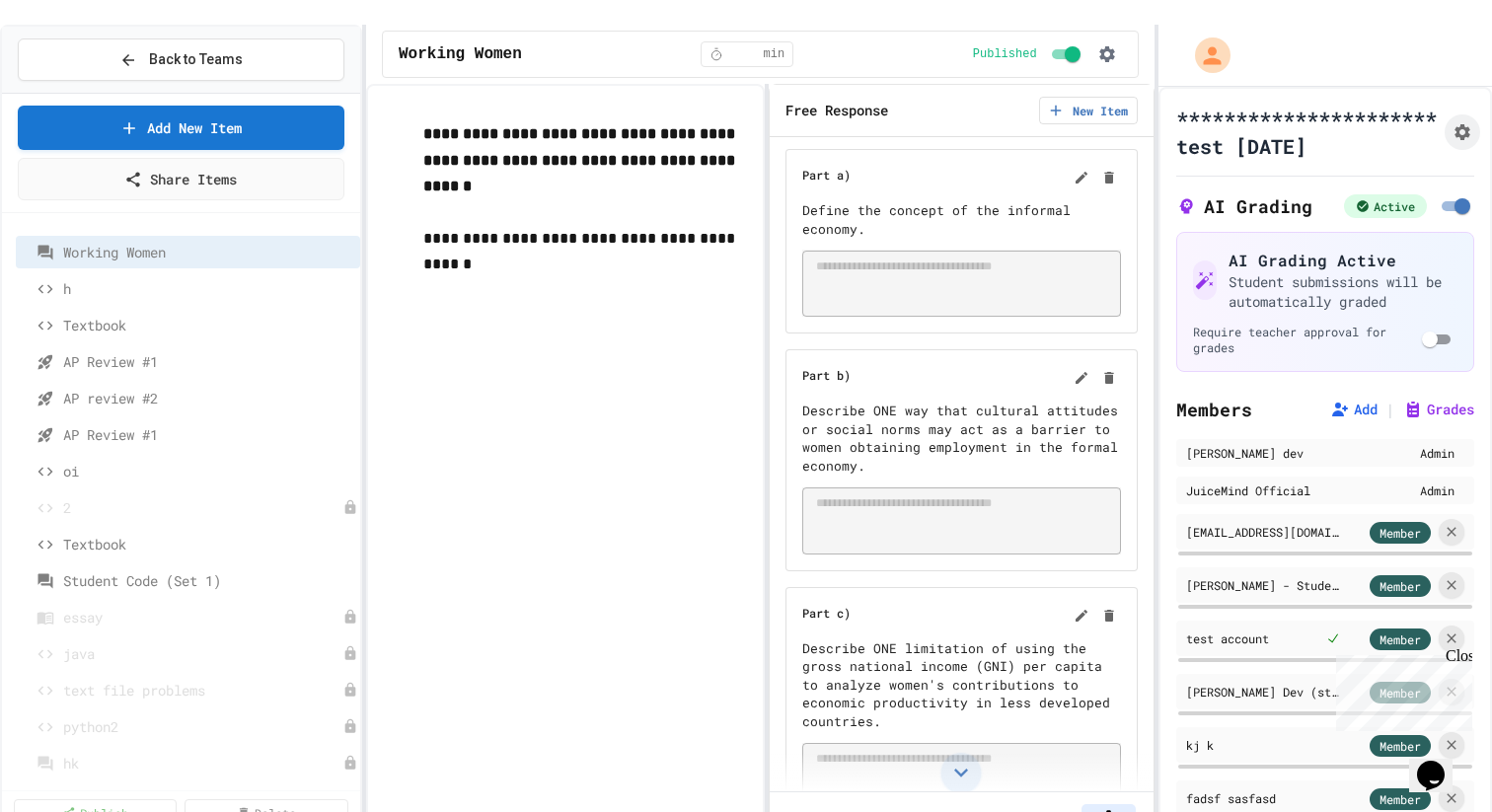 click on "**********" at bounding box center (760, 460) 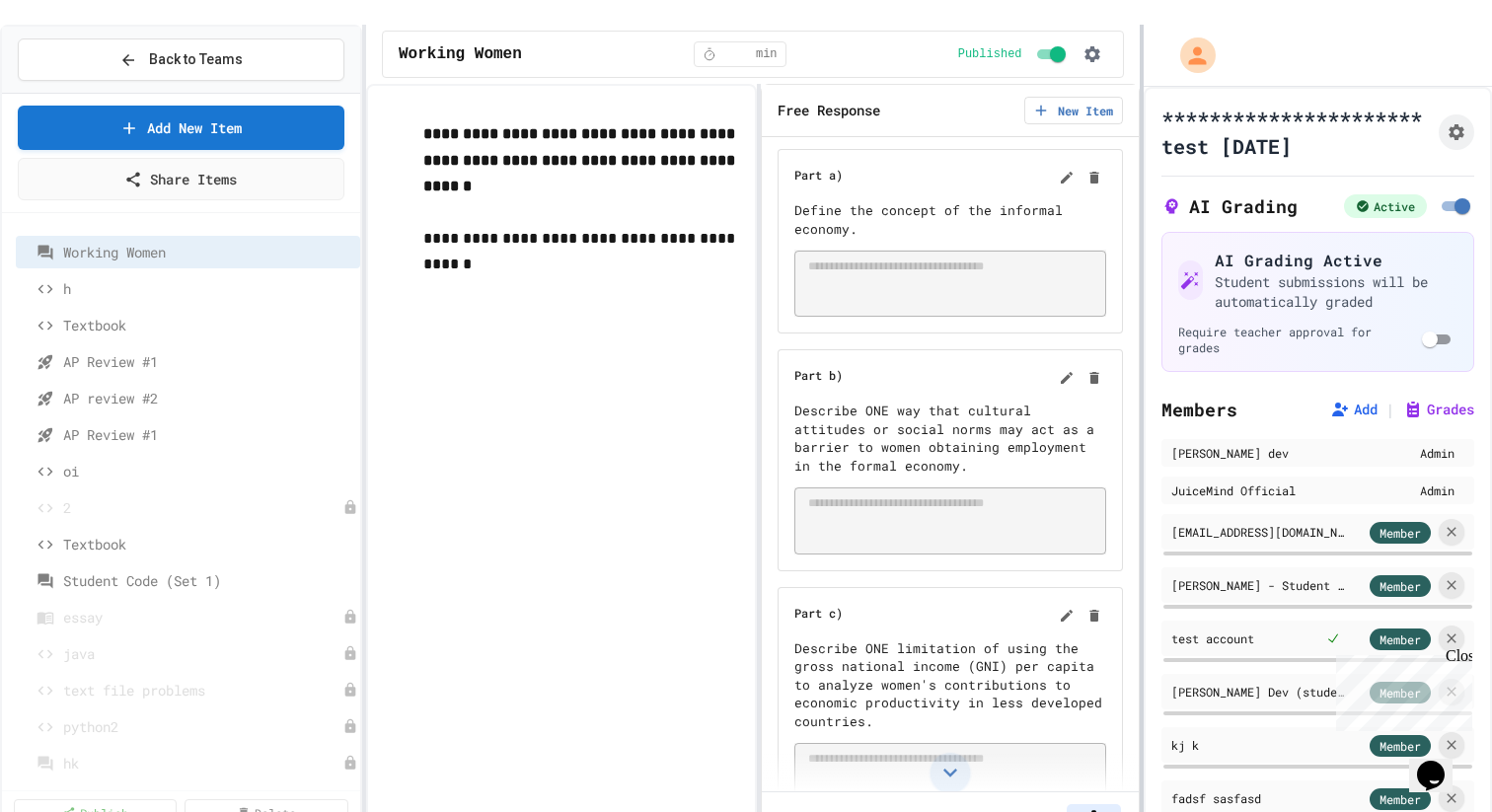 click at bounding box center [1142, 430] 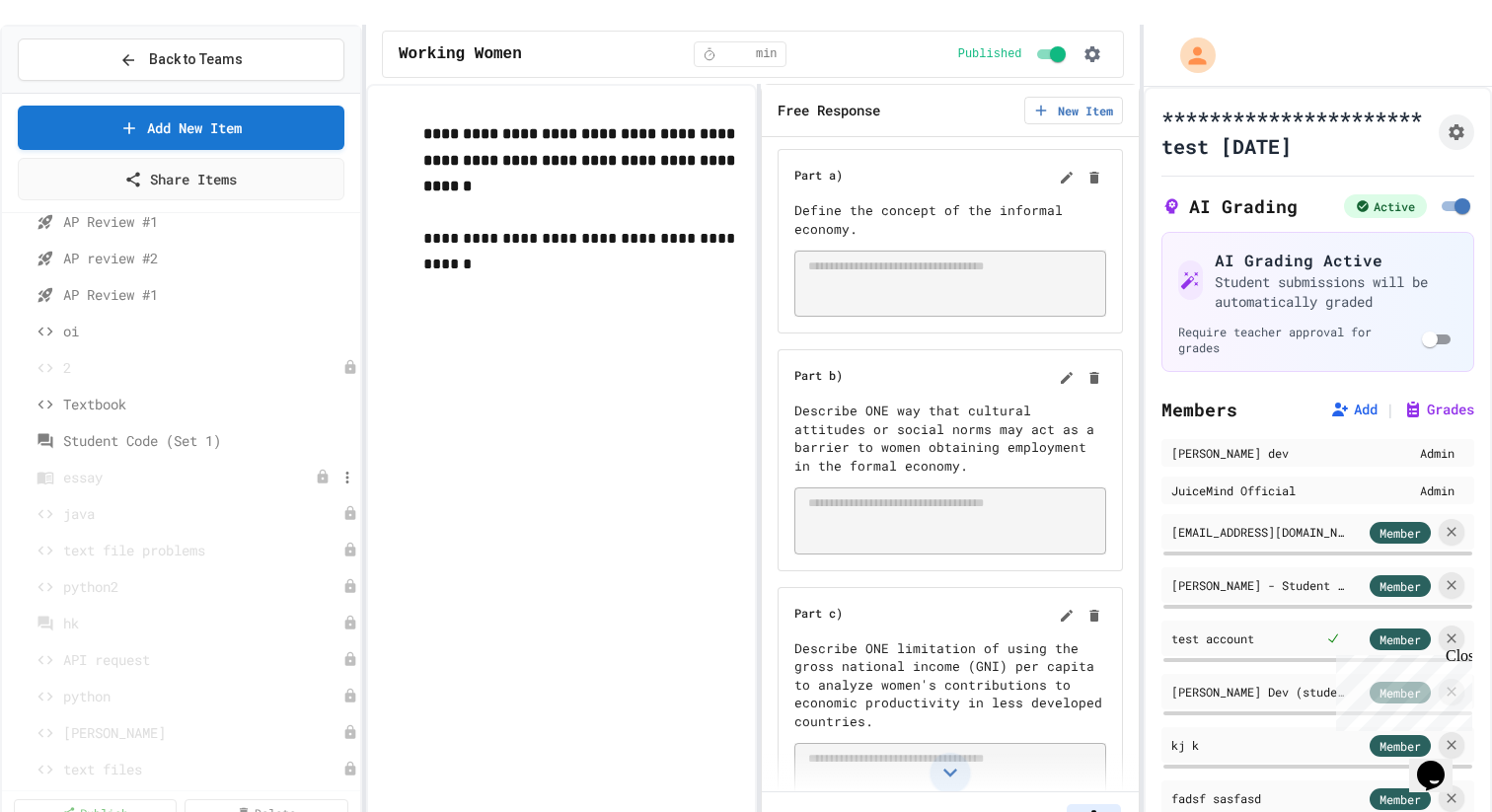 scroll, scrollTop: 154, scrollLeft: 0, axis: vertical 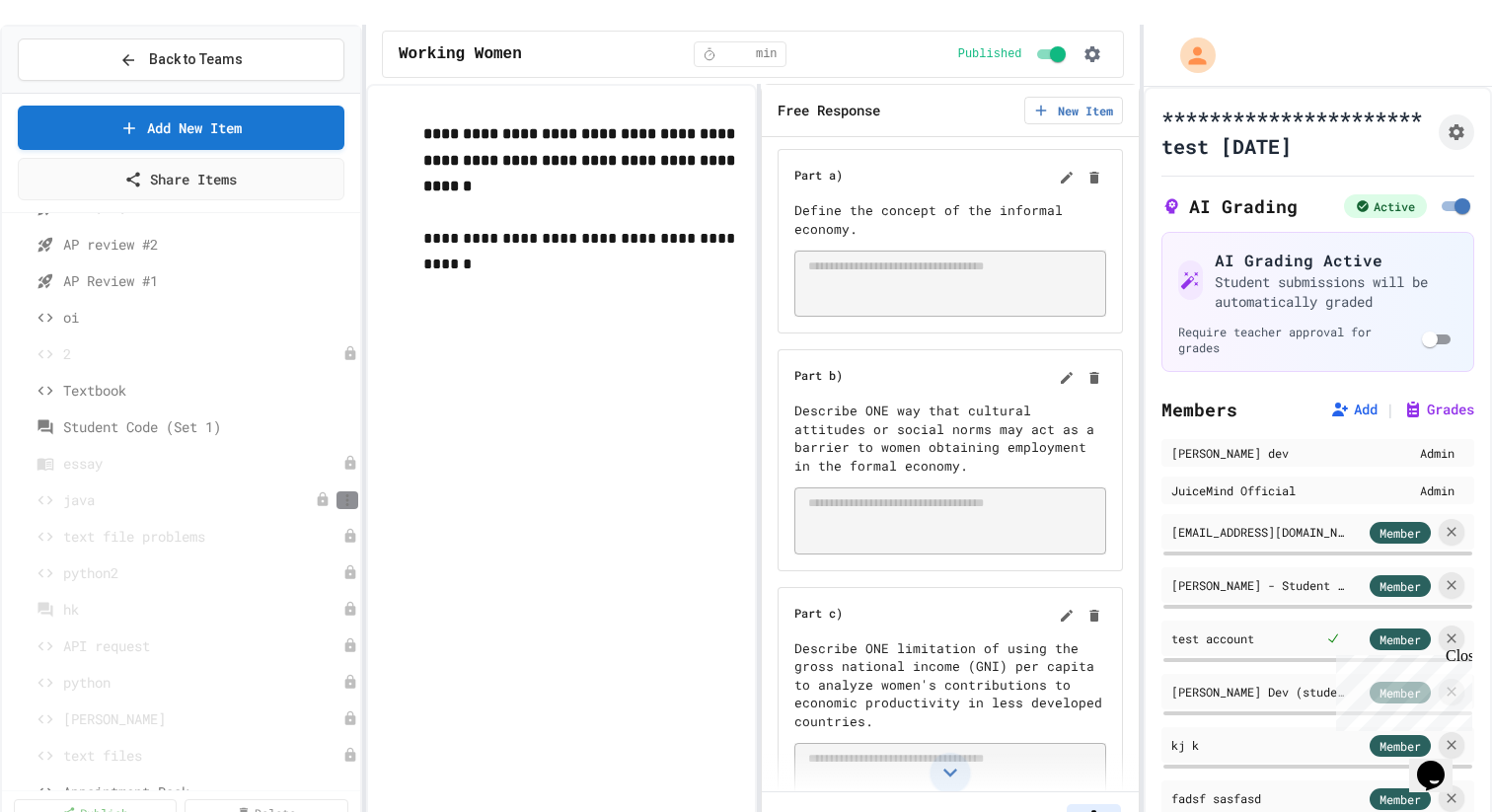 click 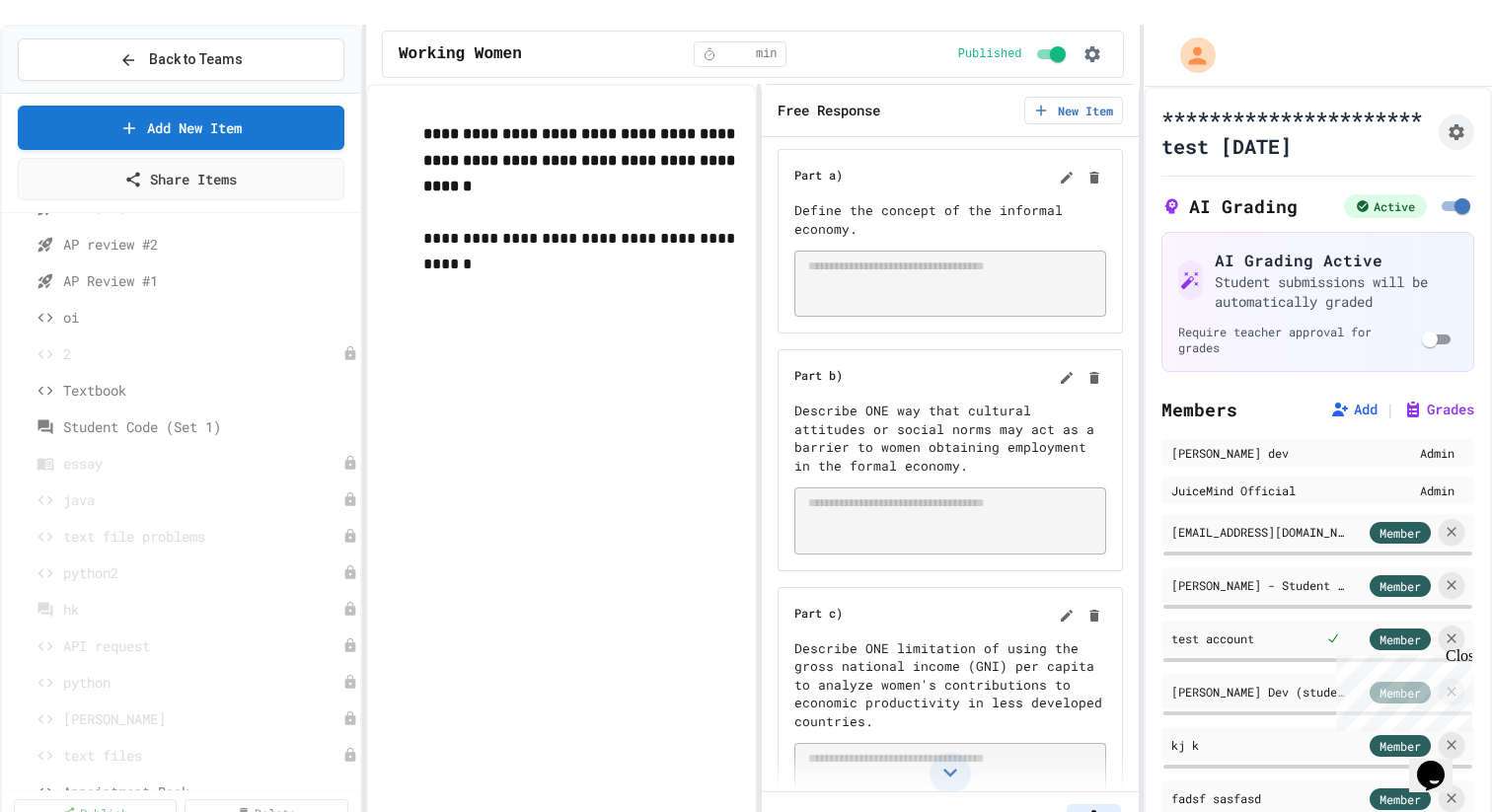 click at bounding box center (746, 839) 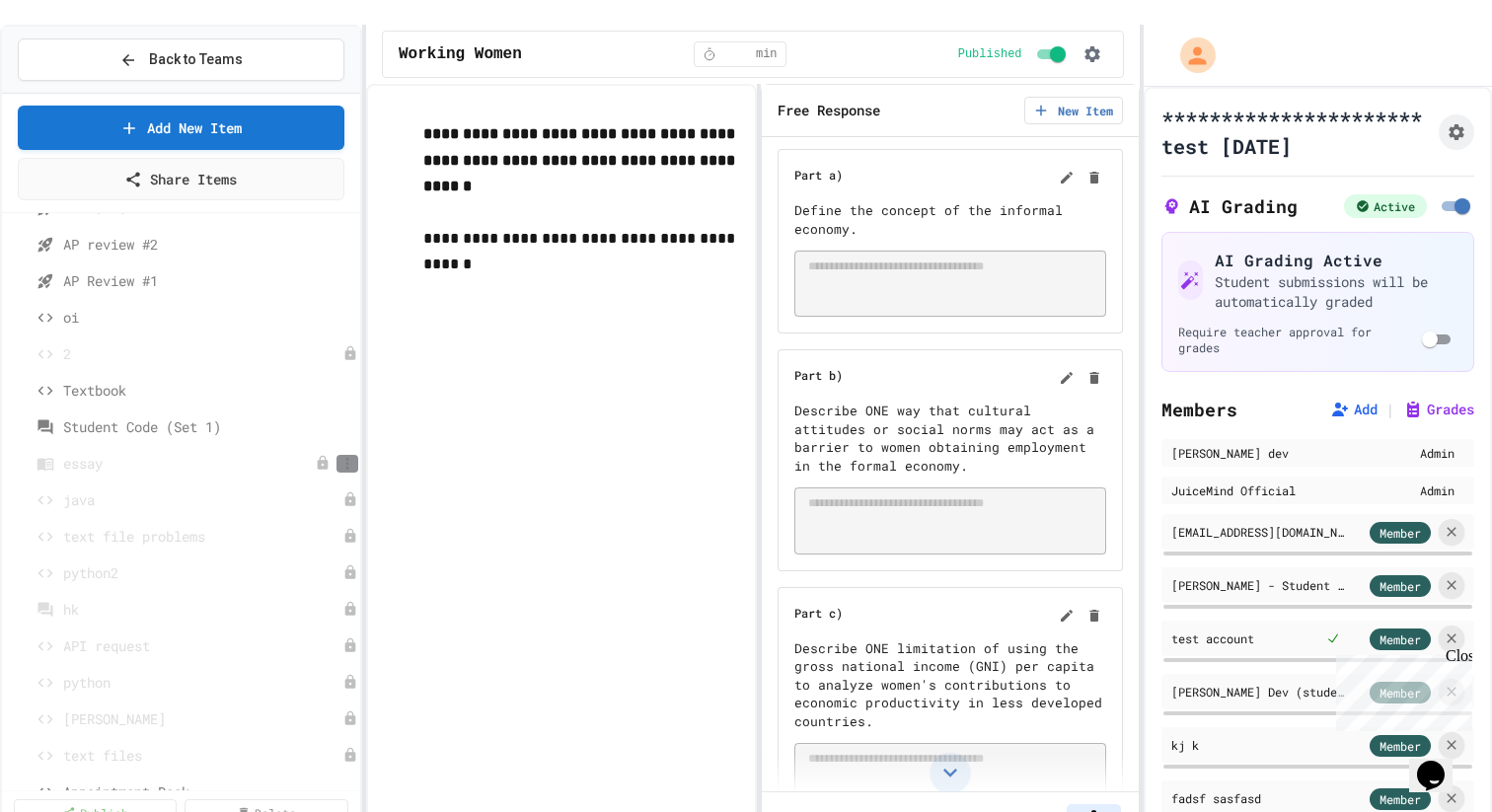 click 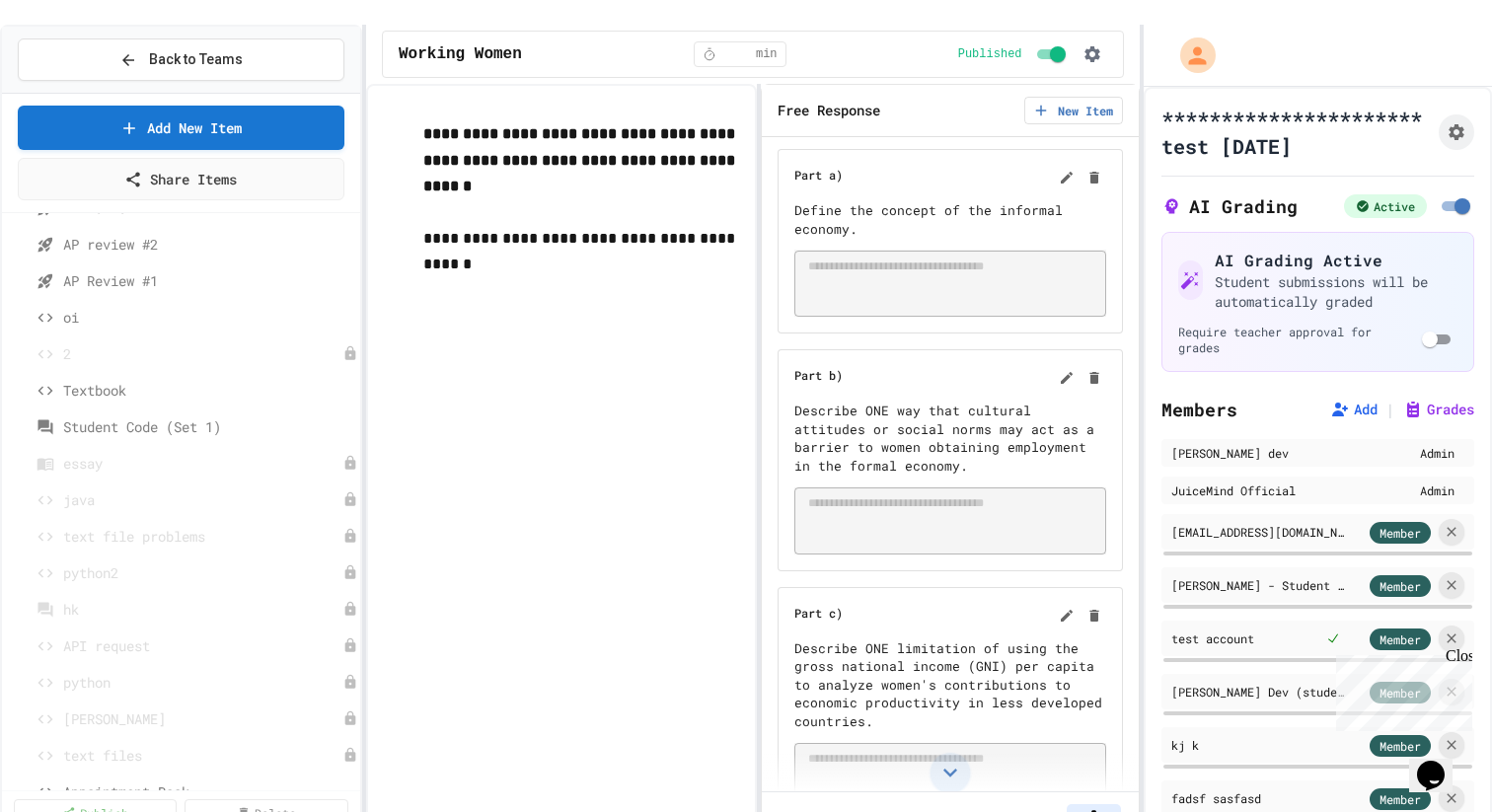 click at bounding box center [746, 839] 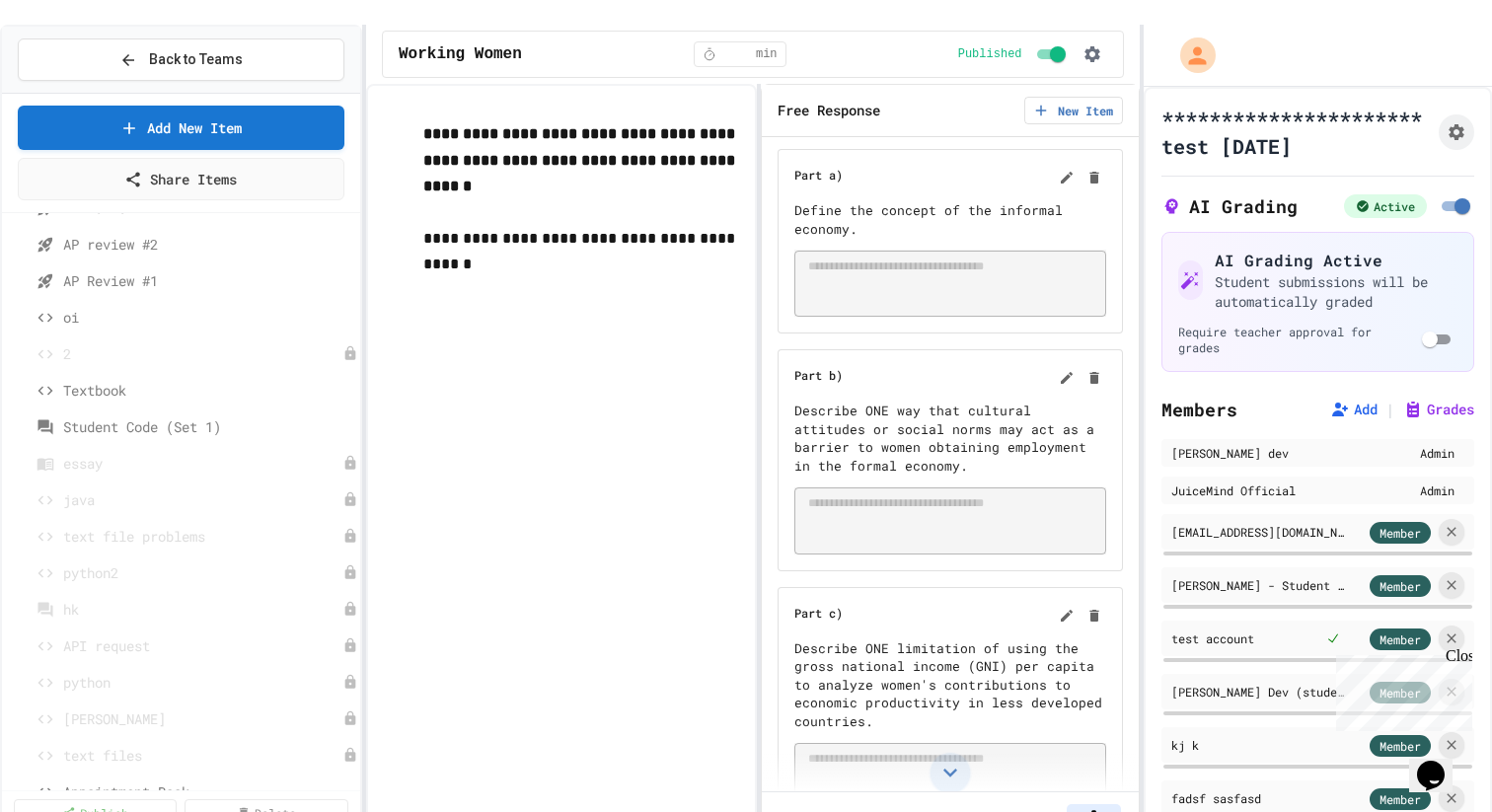 scroll, scrollTop: 0, scrollLeft: 0, axis: both 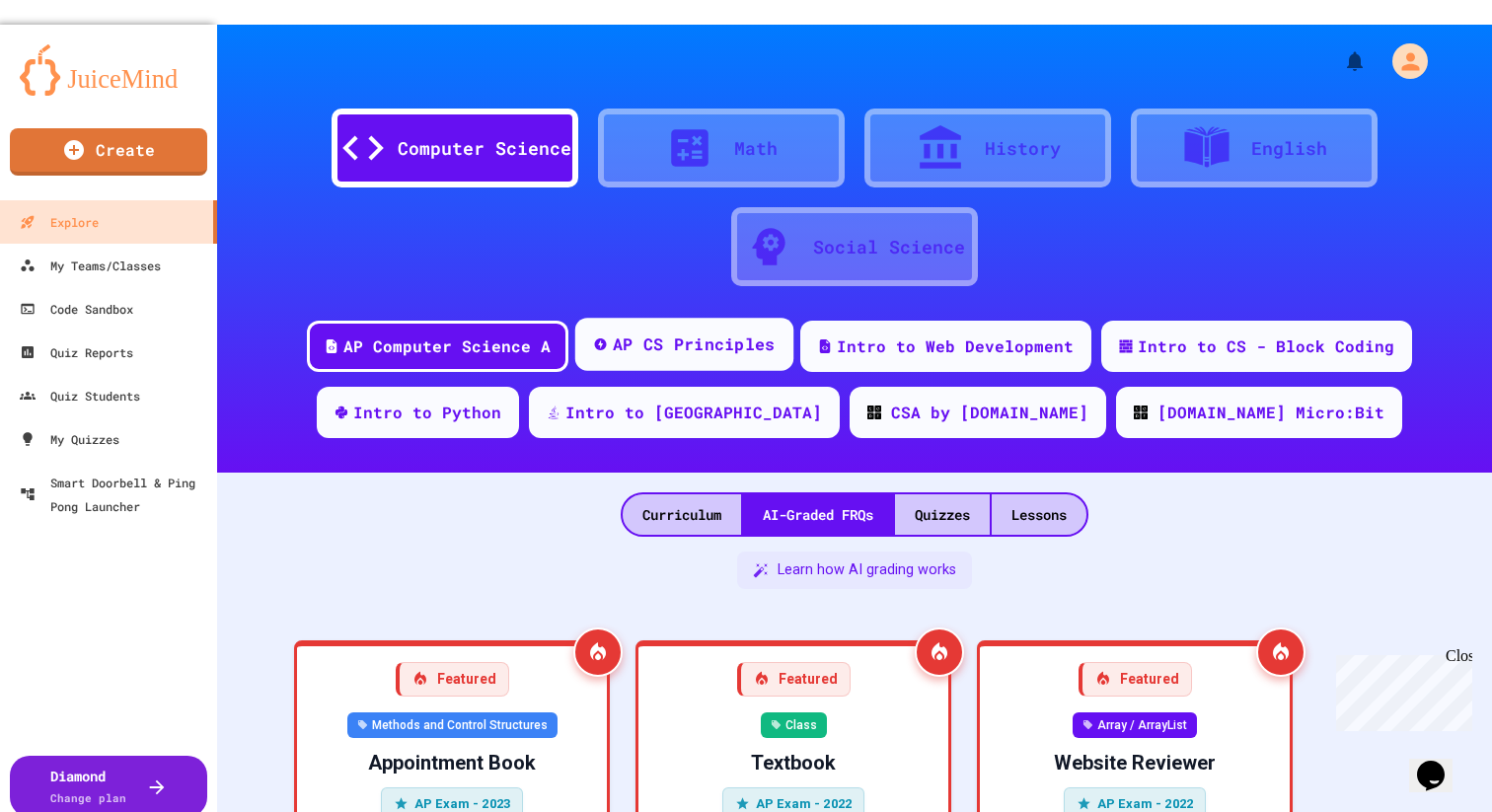 click on "AP CS Principles" at bounding box center (694, 344) 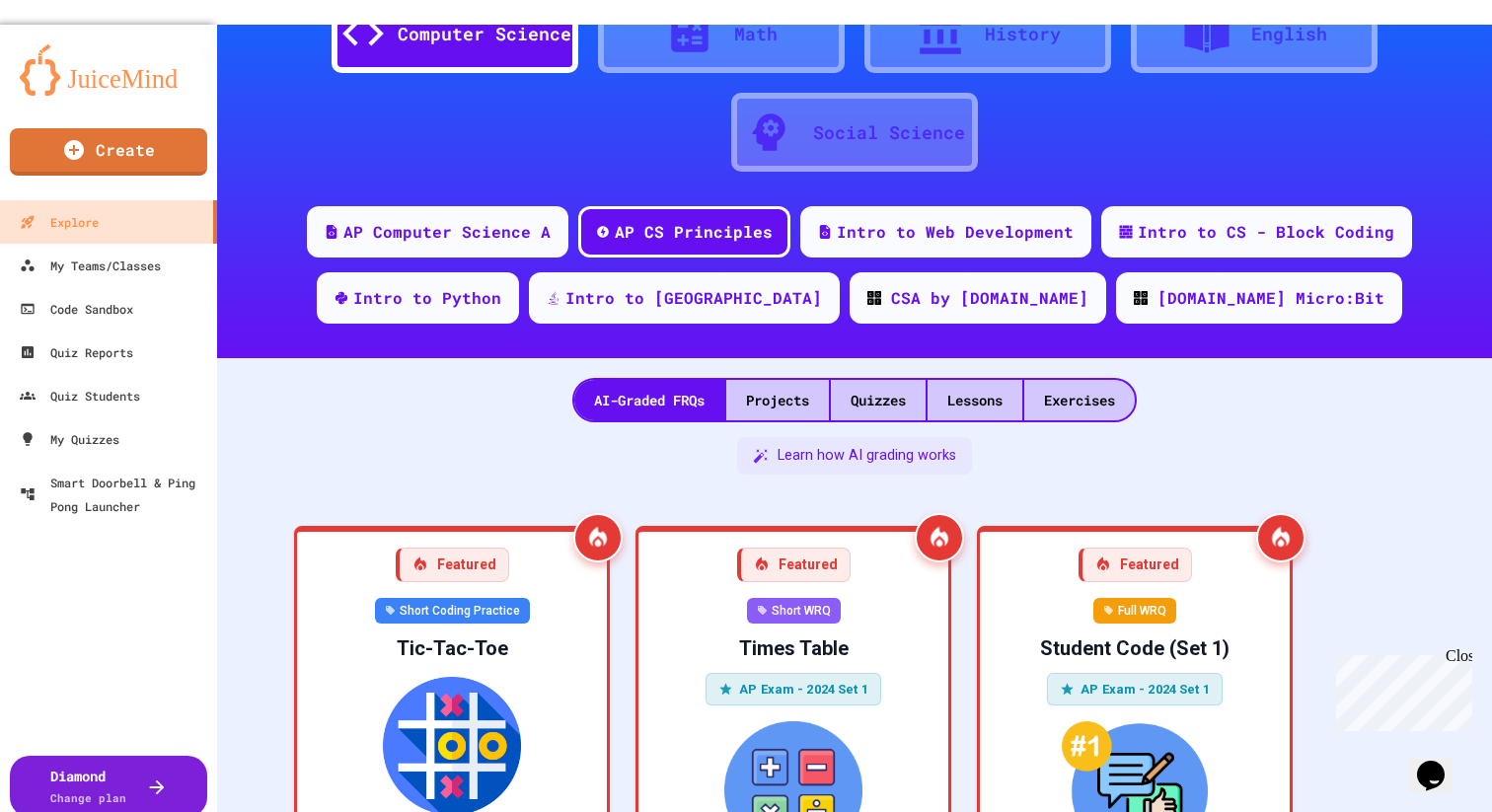 scroll, scrollTop: 125, scrollLeft: 0, axis: vertical 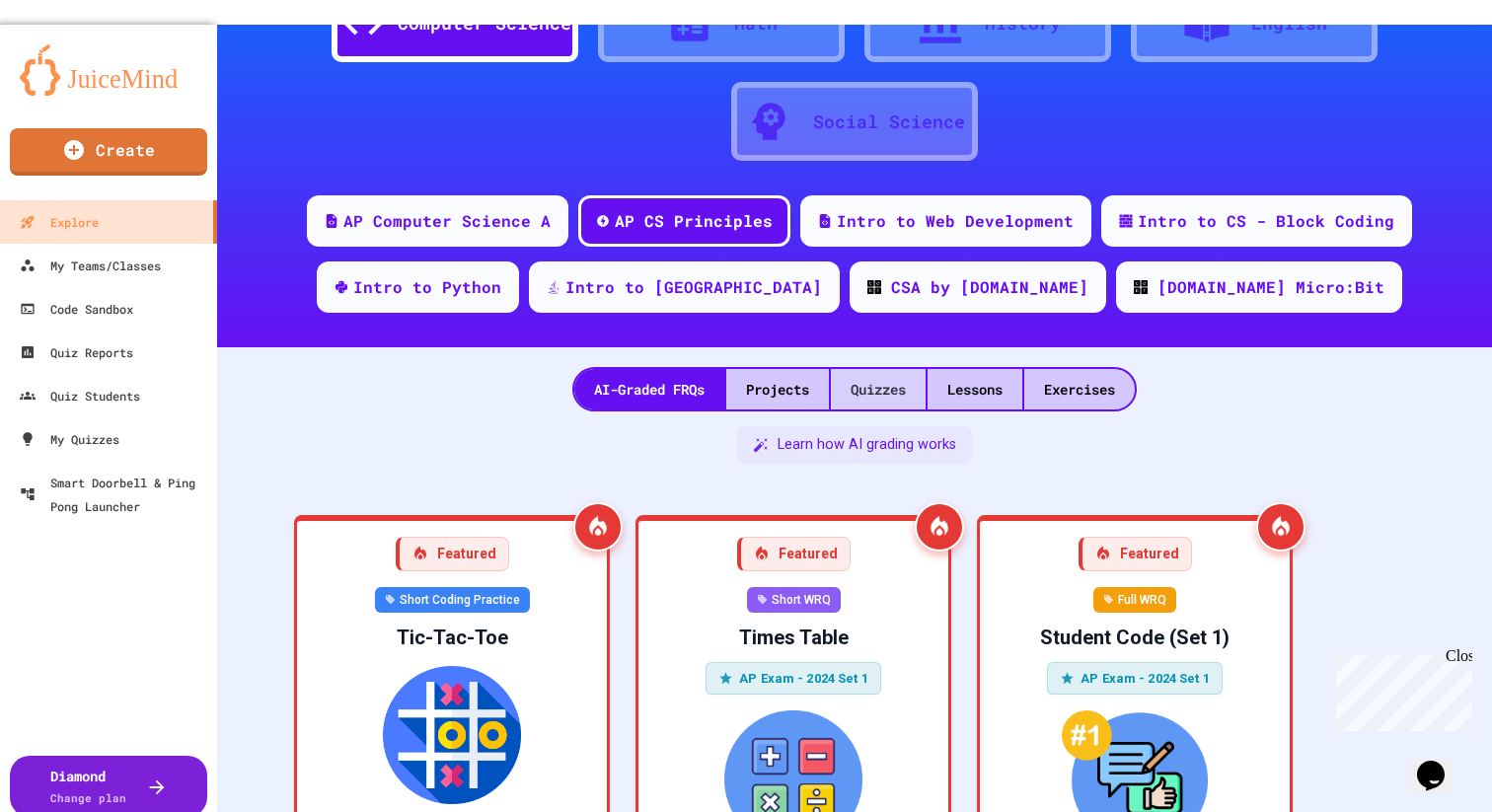 click on "Quizzes" at bounding box center [878, 389] 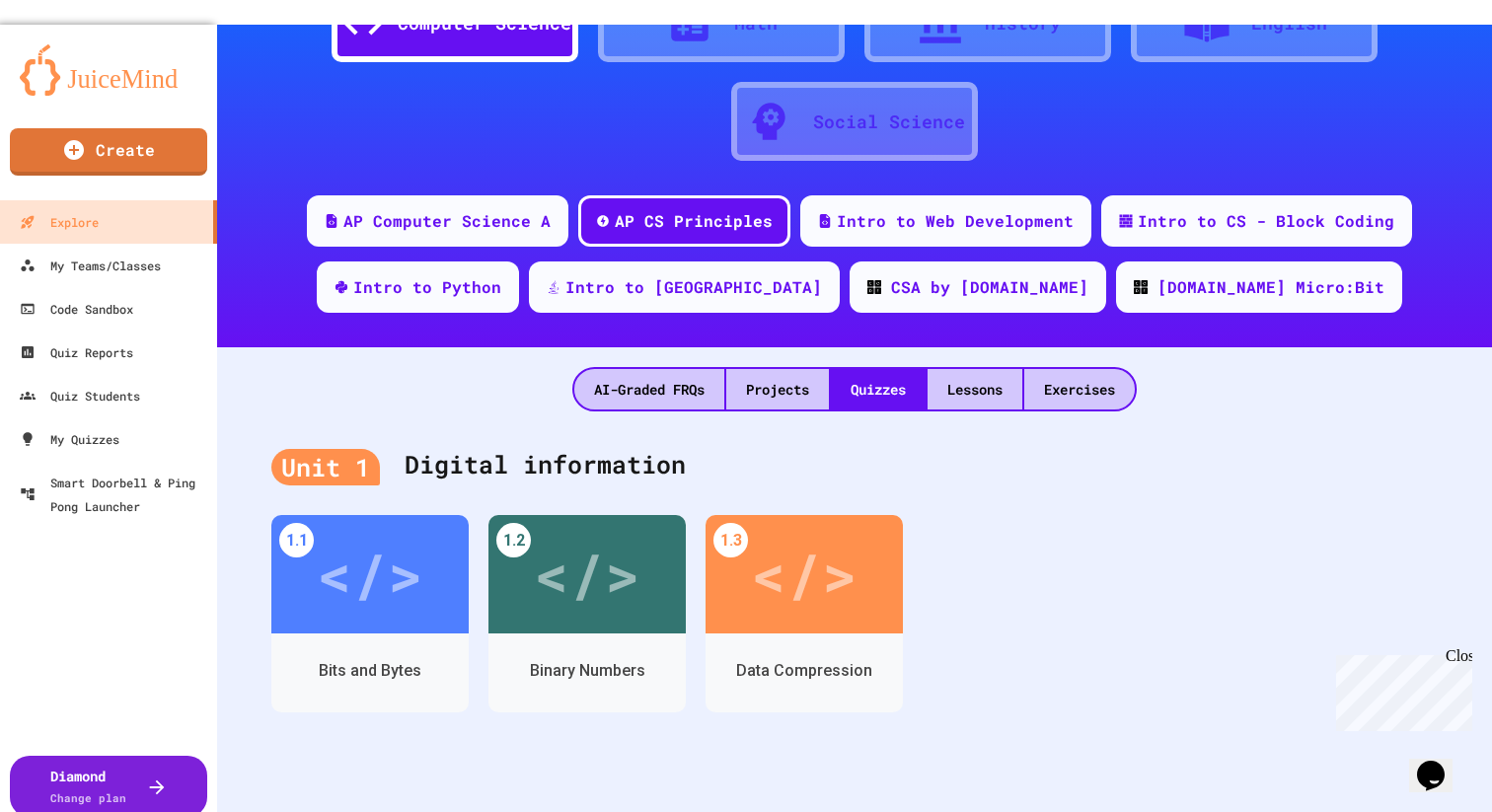 scroll, scrollTop: 0, scrollLeft: 0, axis: both 